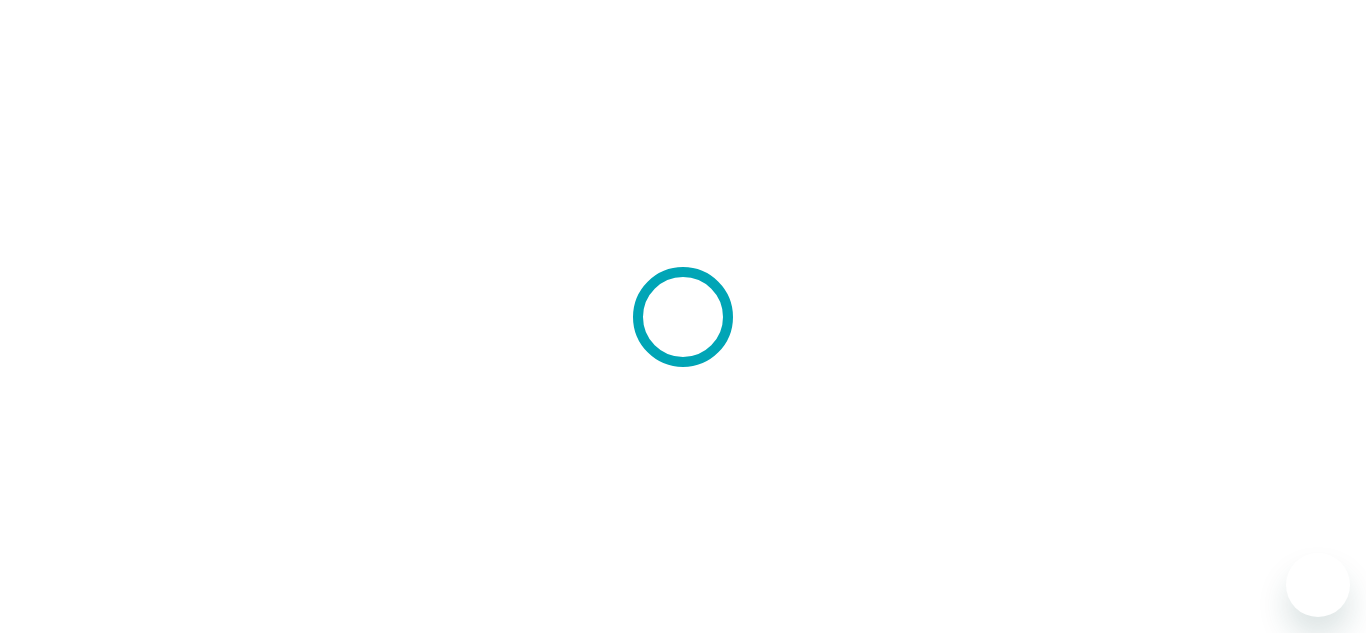 scroll, scrollTop: 0, scrollLeft: 0, axis: both 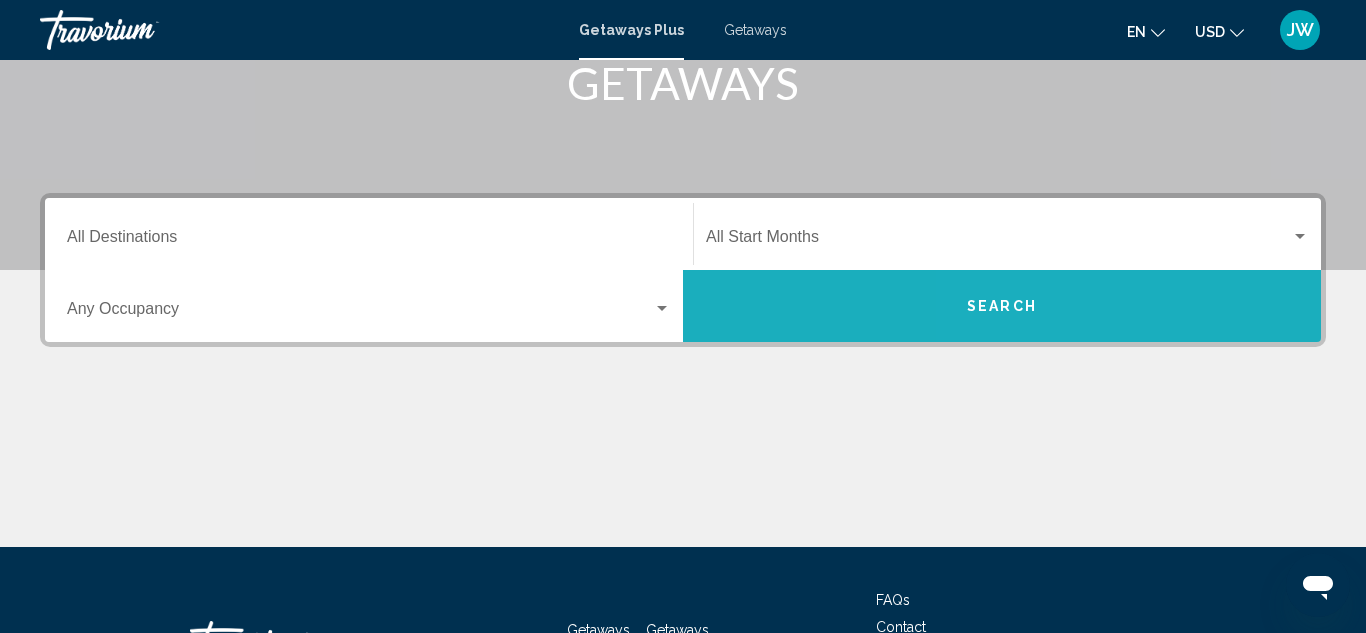 click on "Search" at bounding box center (1002, 307) 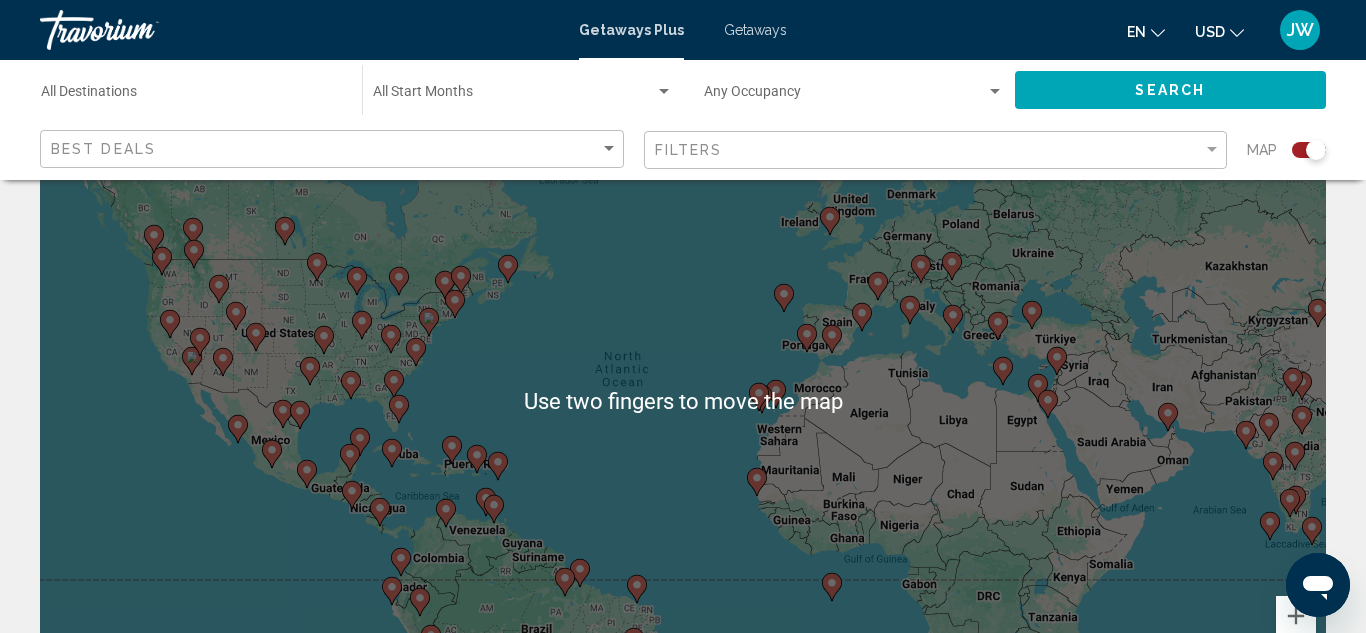 scroll, scrollTop: 96, scrollLeft: 0, axis: vertical 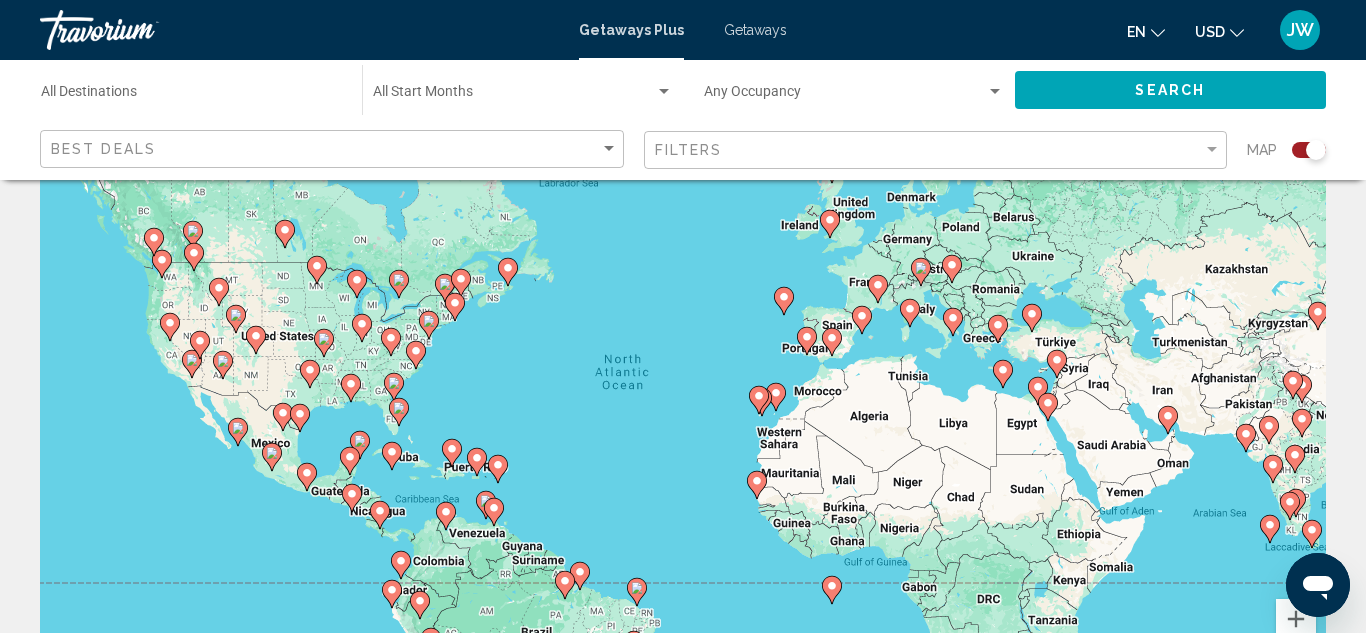 click 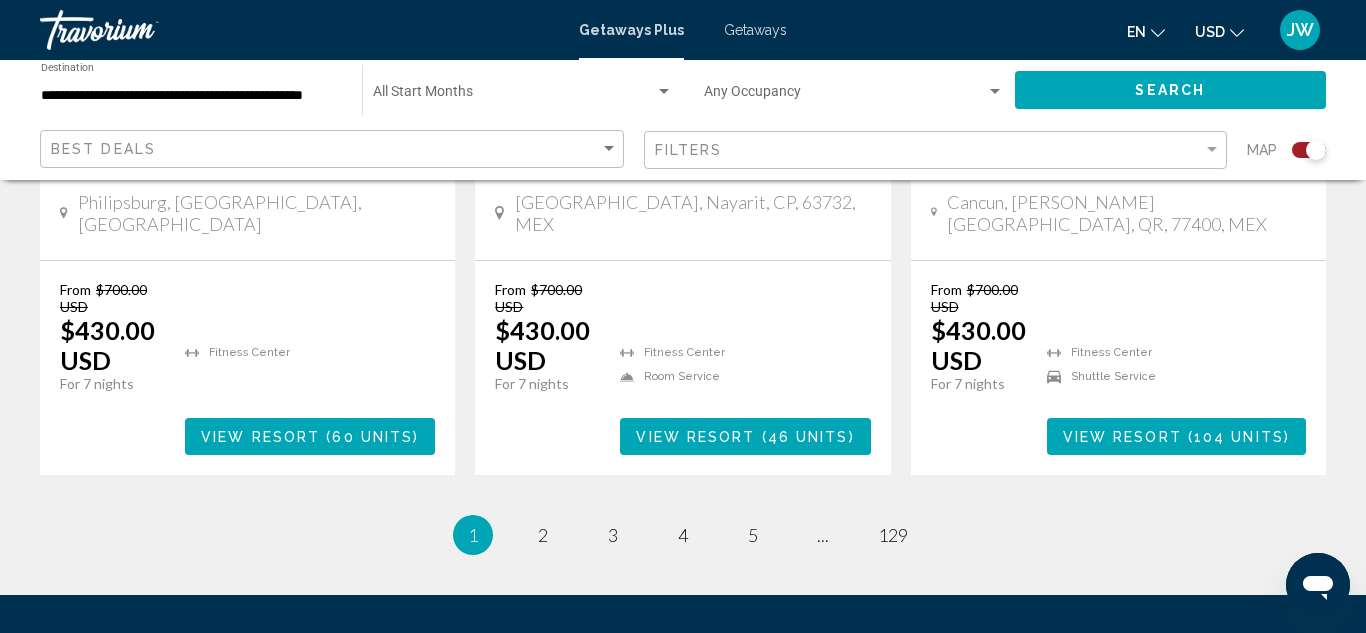 scroll, scrollTop: 3373, scrollLeft: 0, axis: vertical 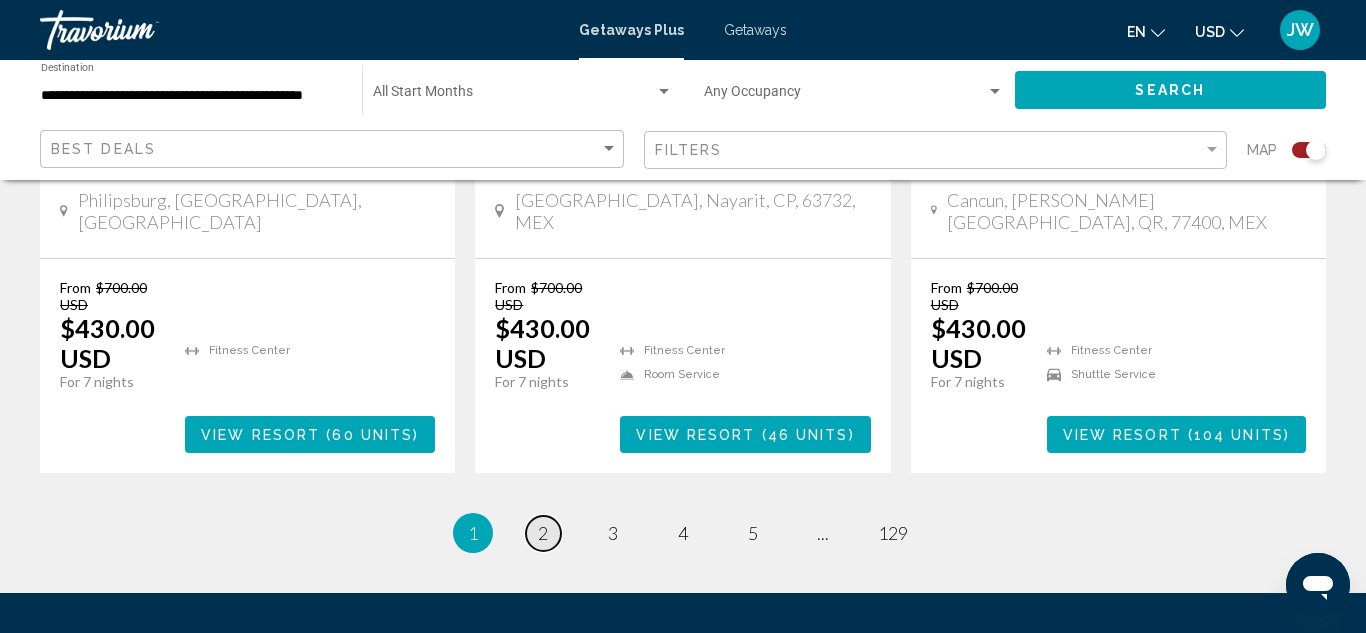 click on "2" at bounding box center [543, 533] 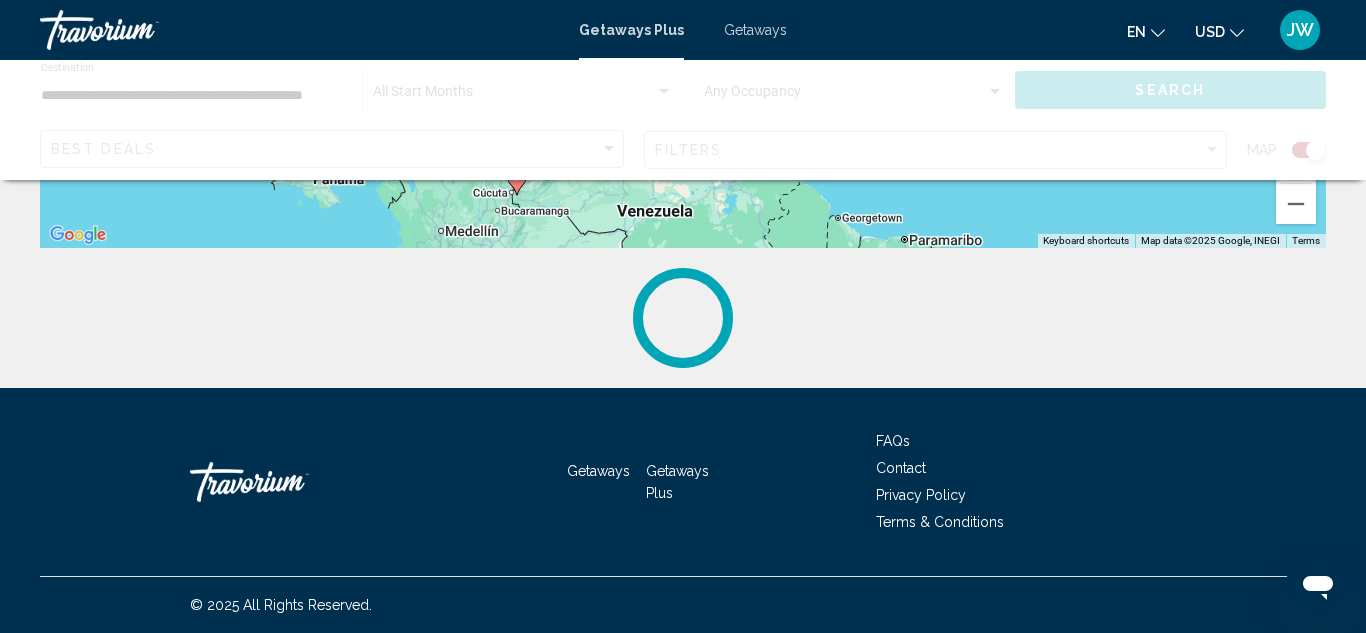 scroll, scrollTop: 0, scrollLeft: 0, axis: both 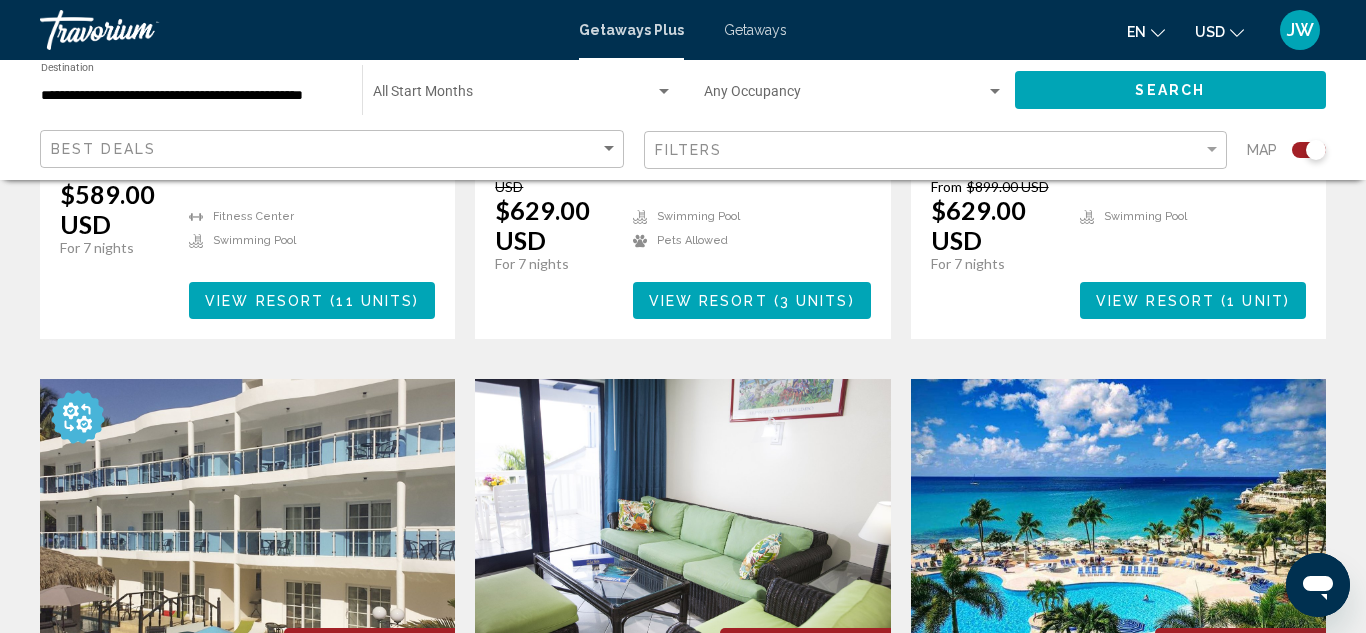 click at bounding box center [1118, 539] 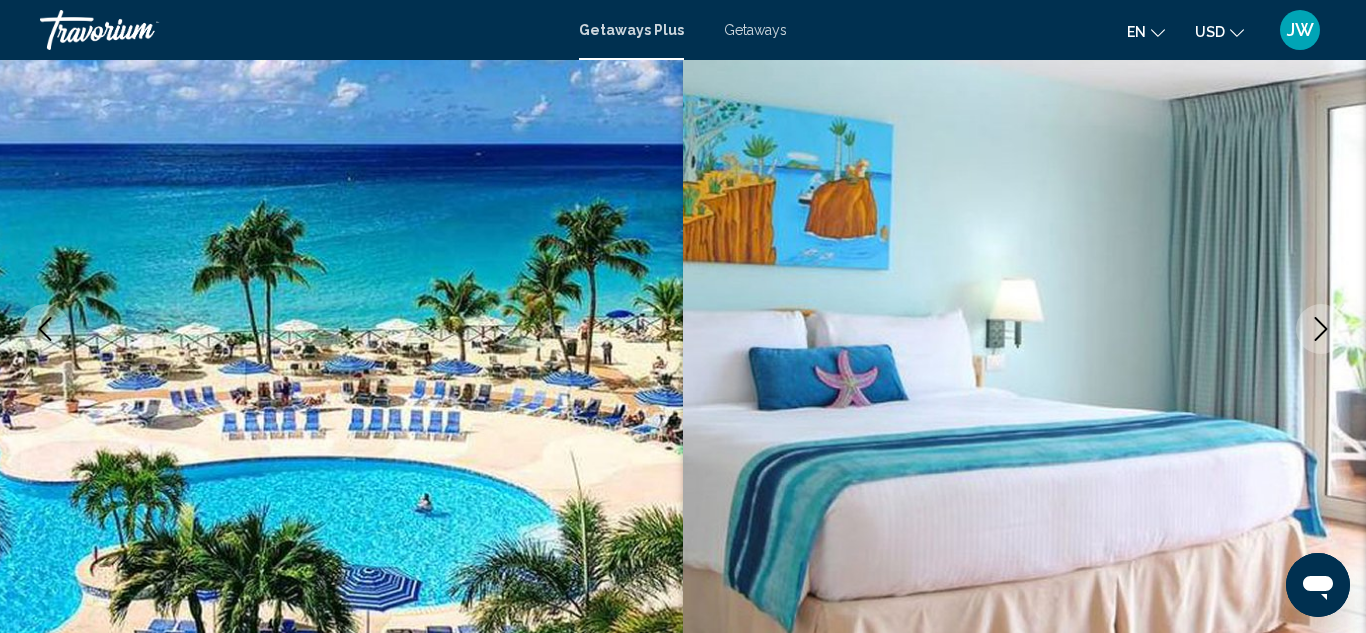 scroll, scrollTop: 198, scrollLeft: 0, axis: vertical 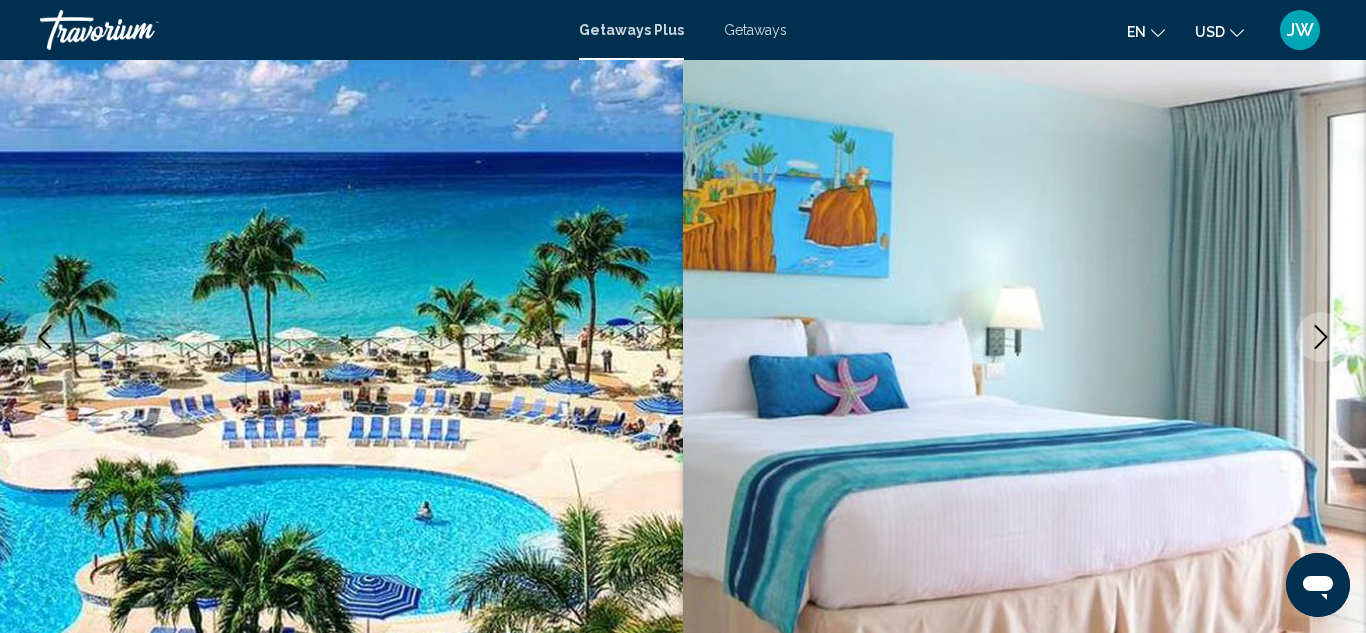 click at bounding box center [1321, 337] 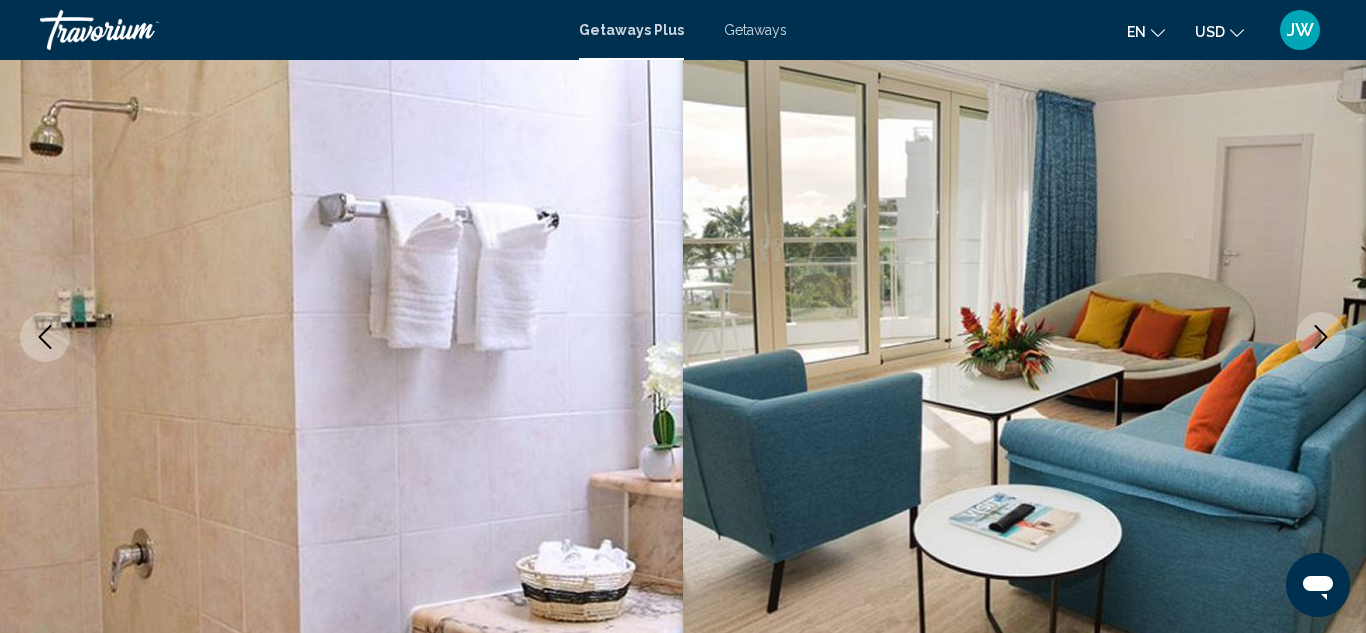 click at bounding box center [1321, 337] 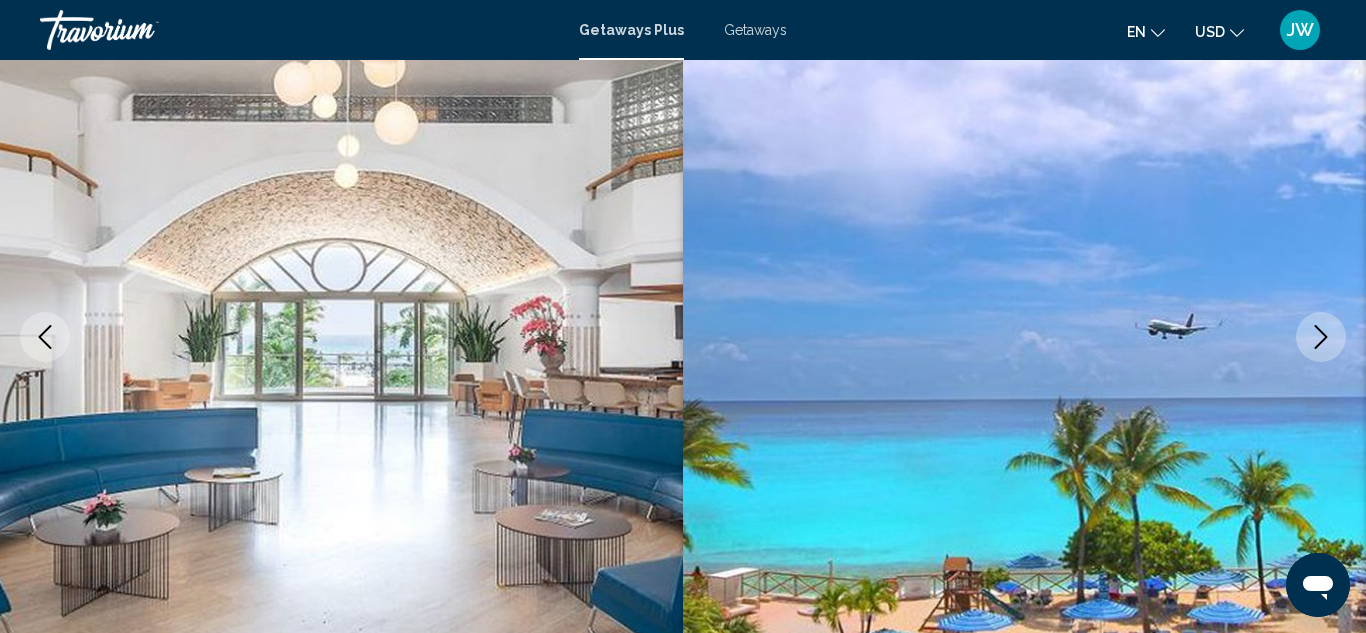 click 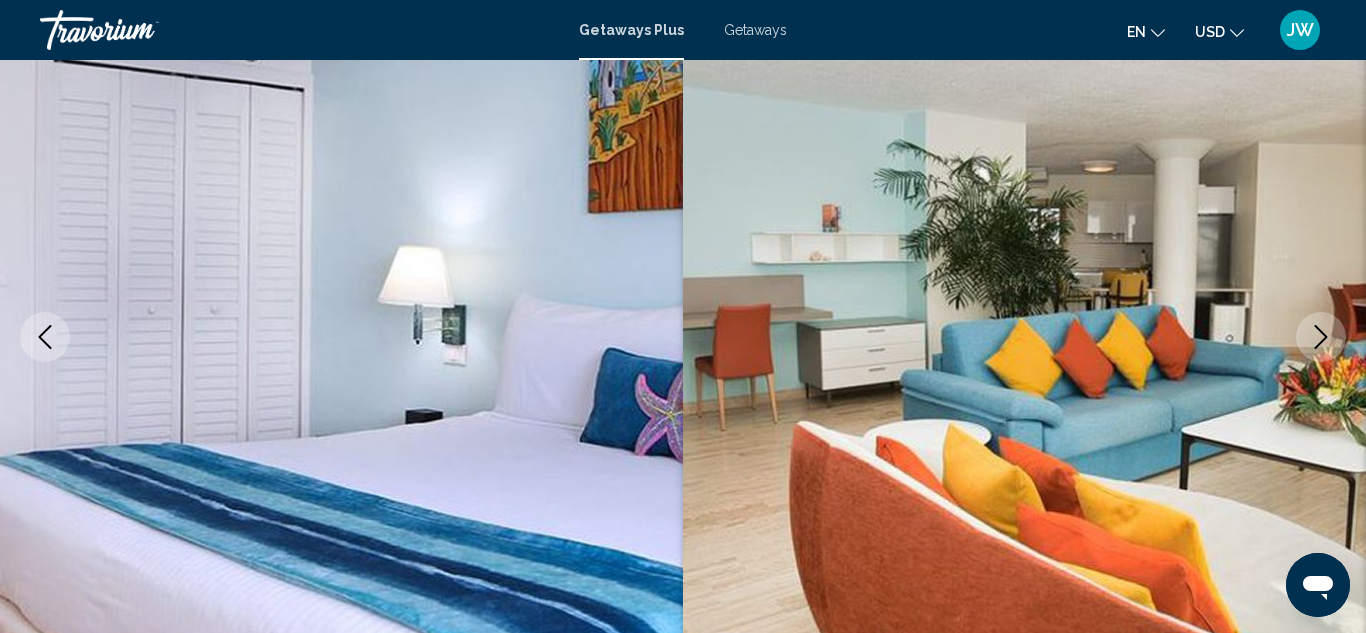 click at bounding box center (1024, 337) 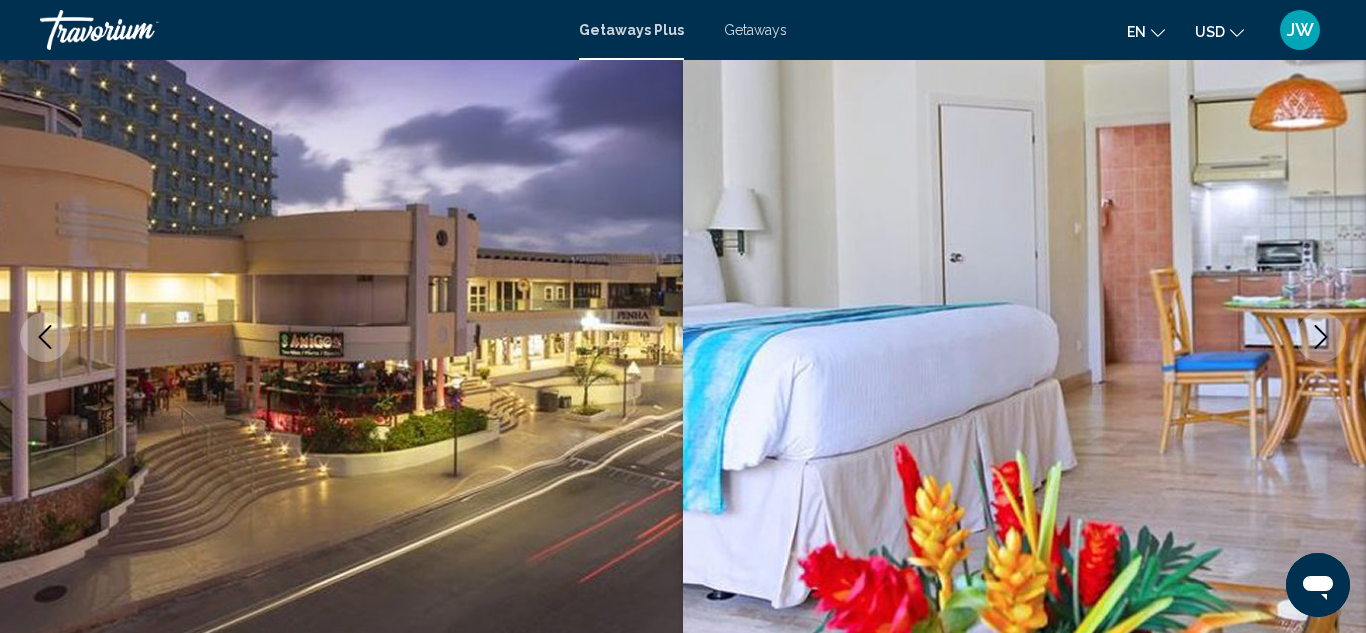 click at bounding box center (1321, 337) 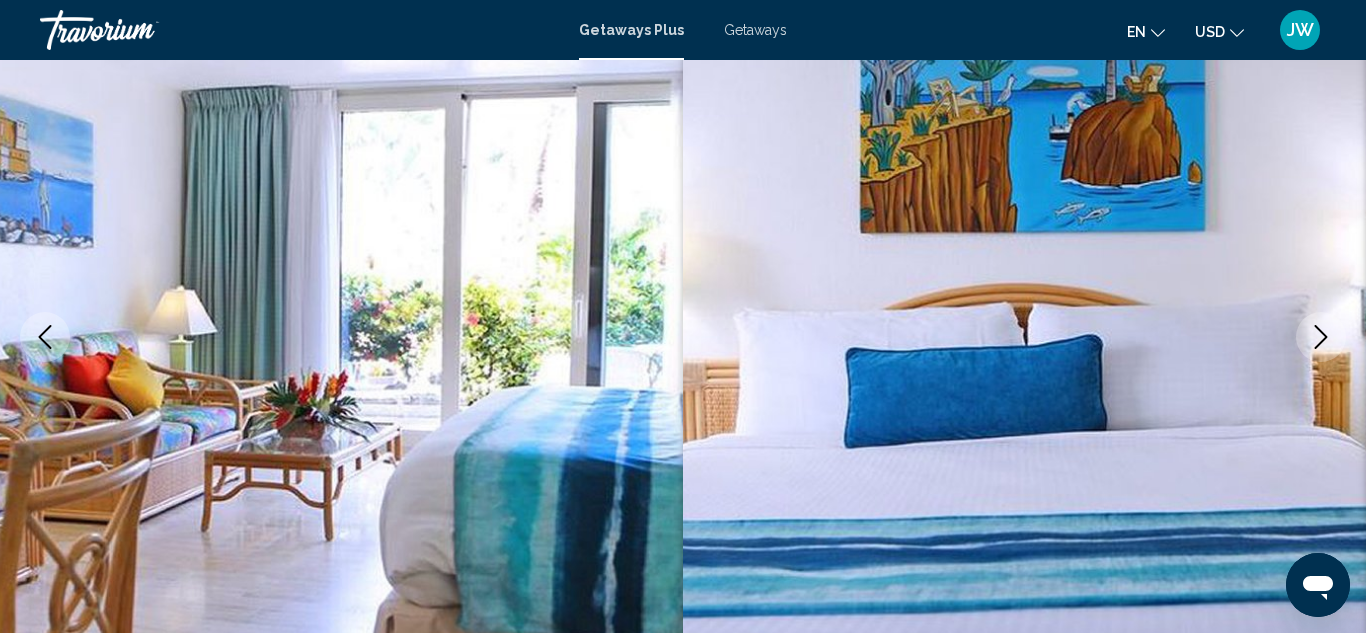 click at bounding box center (1321, 337) 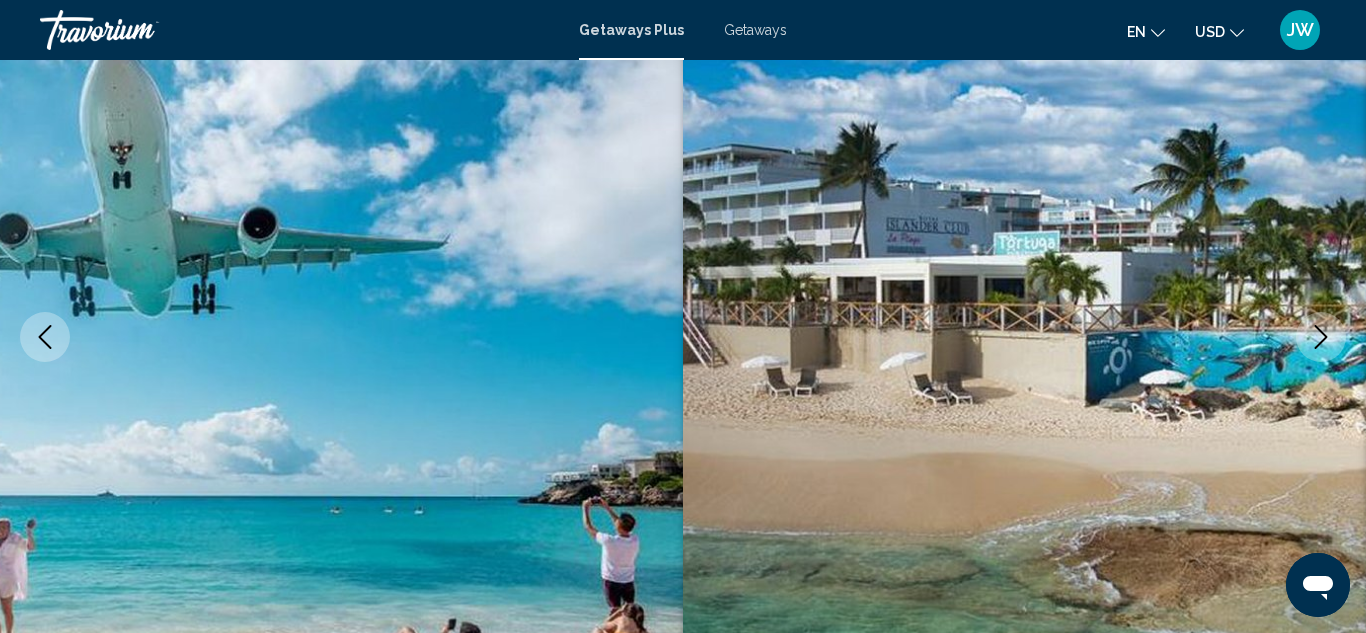 click at bounding box center (1321, 337) 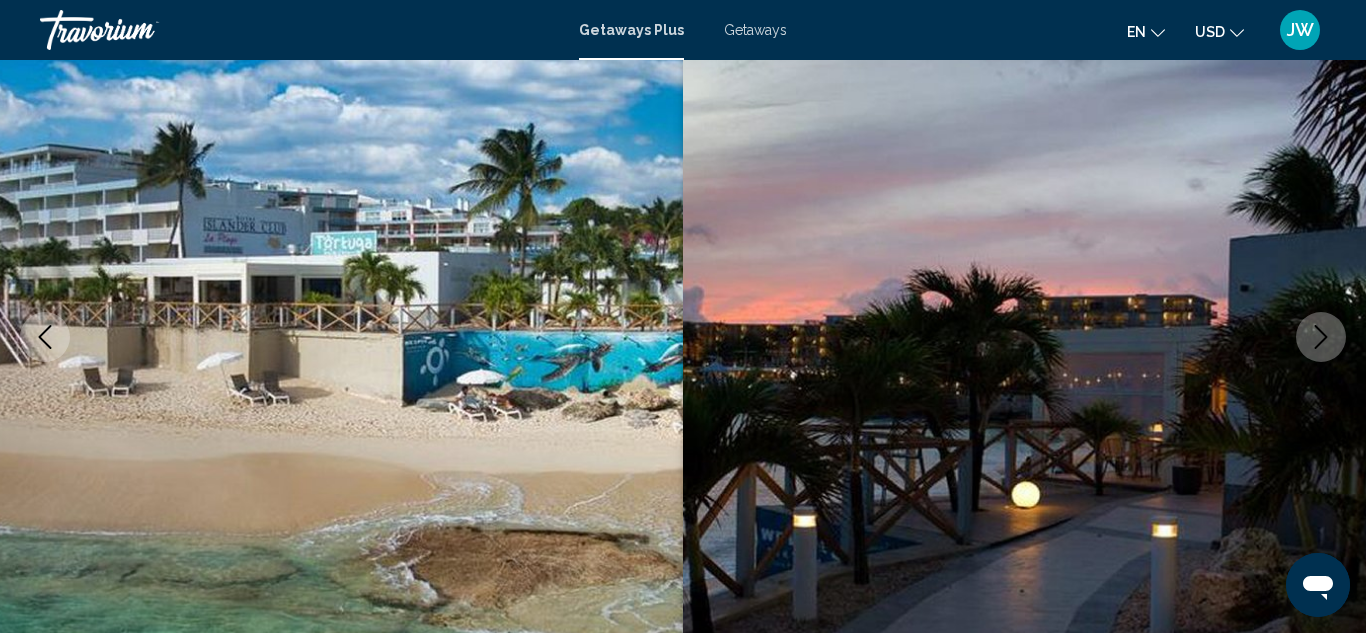click at bounding box center (1321, 337) 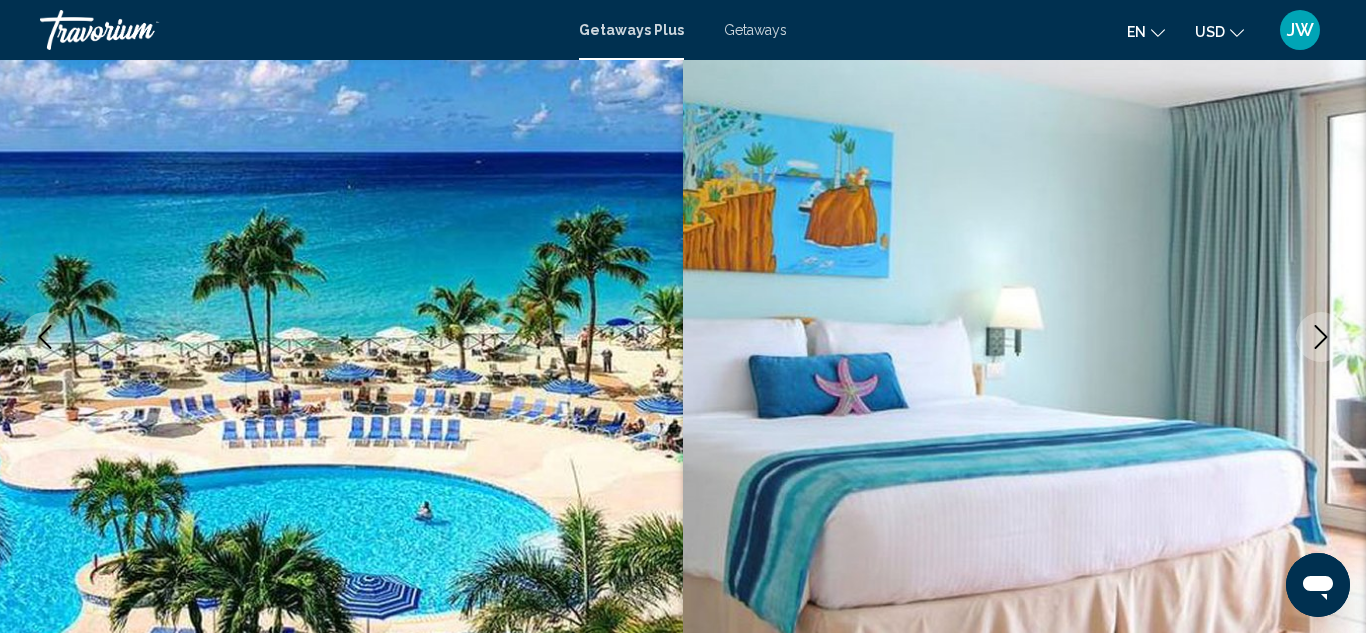 click at bounding box center (1024, 337) 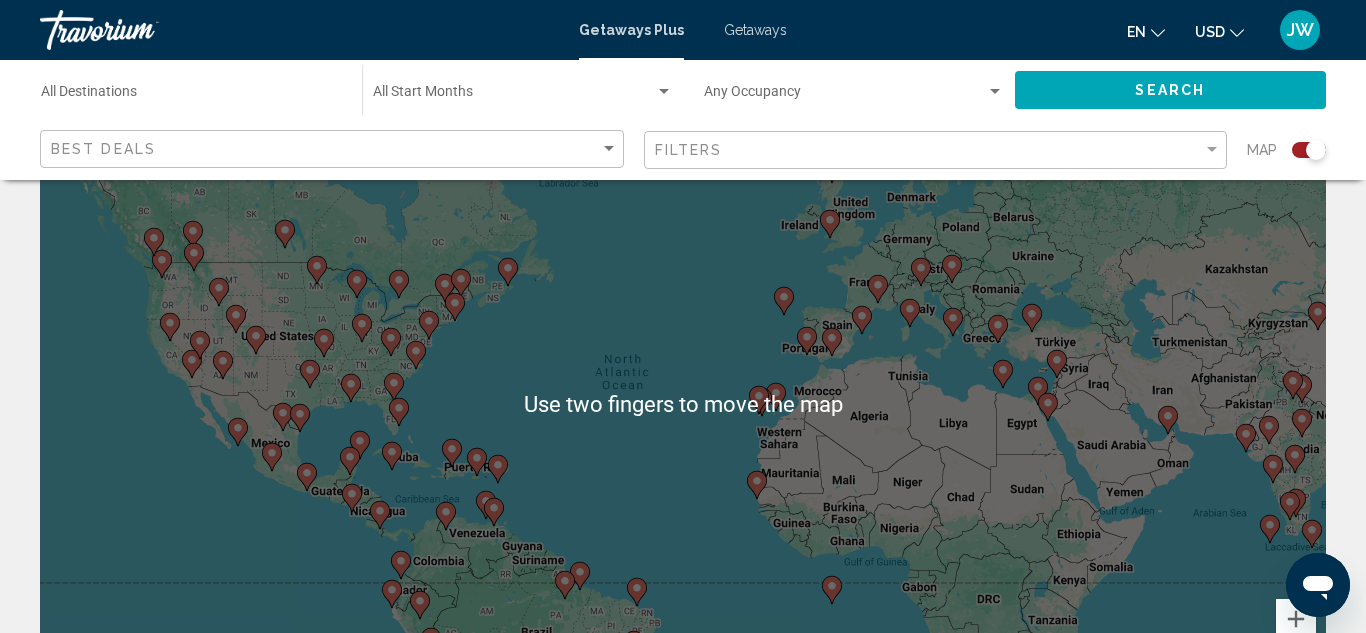 scroll, scrollTop: 113, scrollLeft: 0, axis: vertical 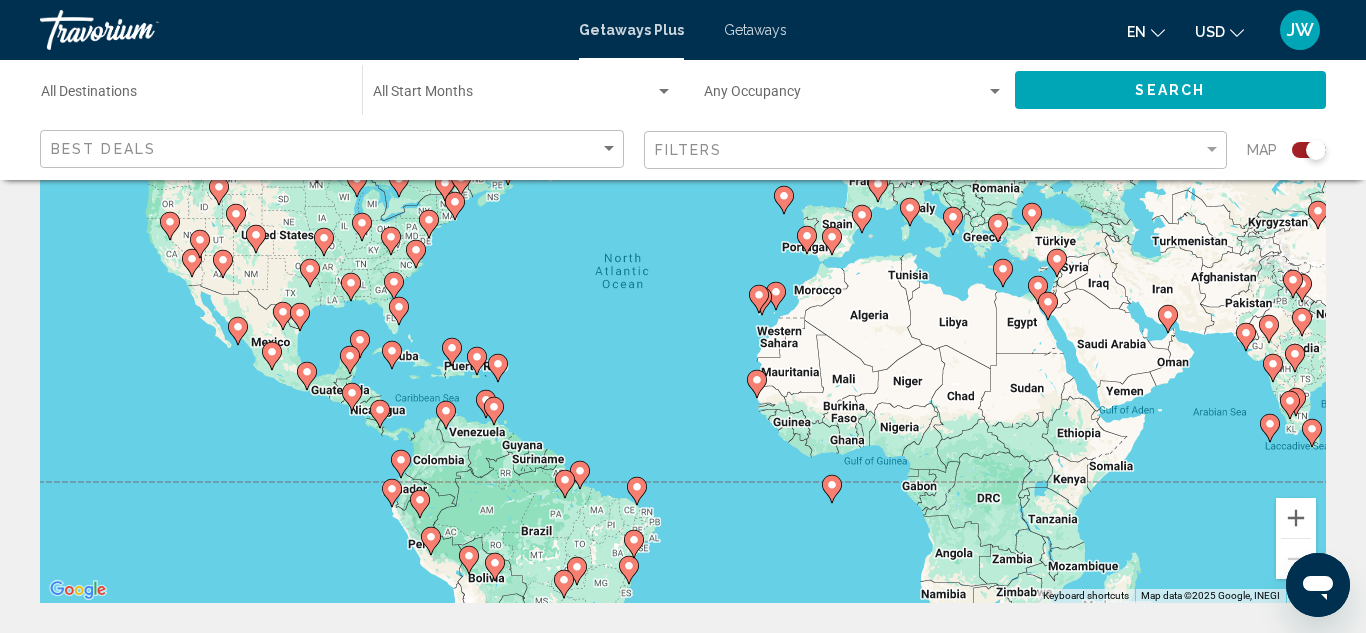 click 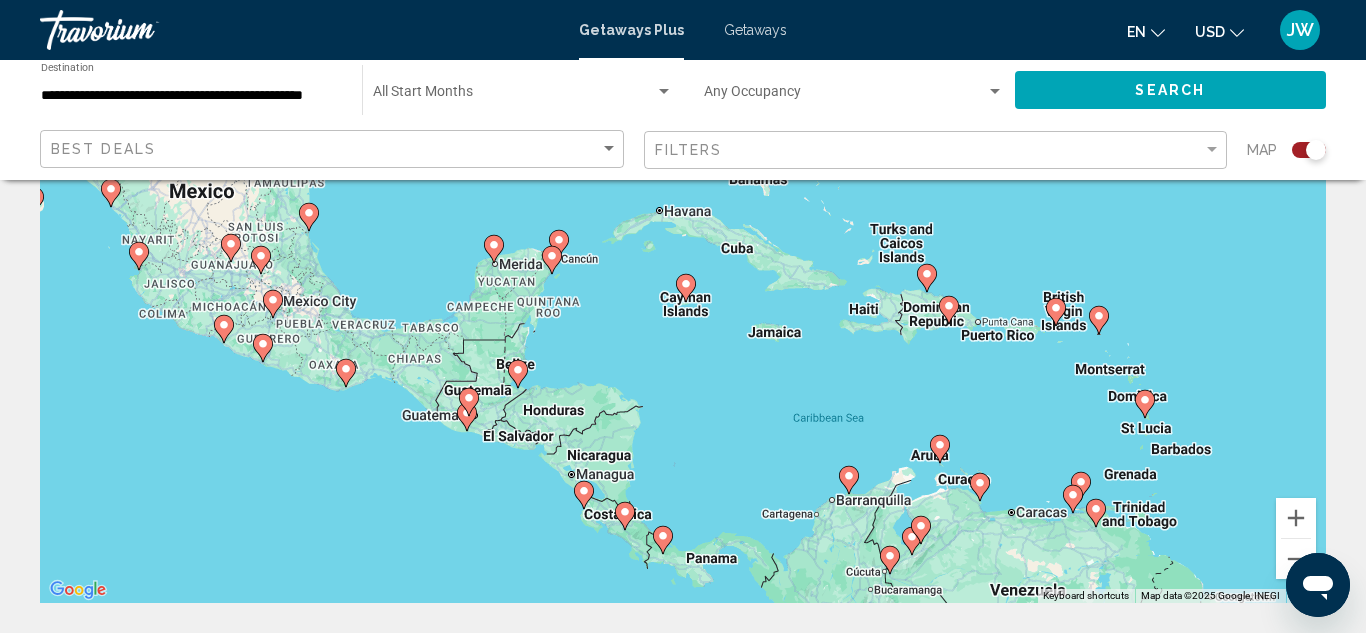 click 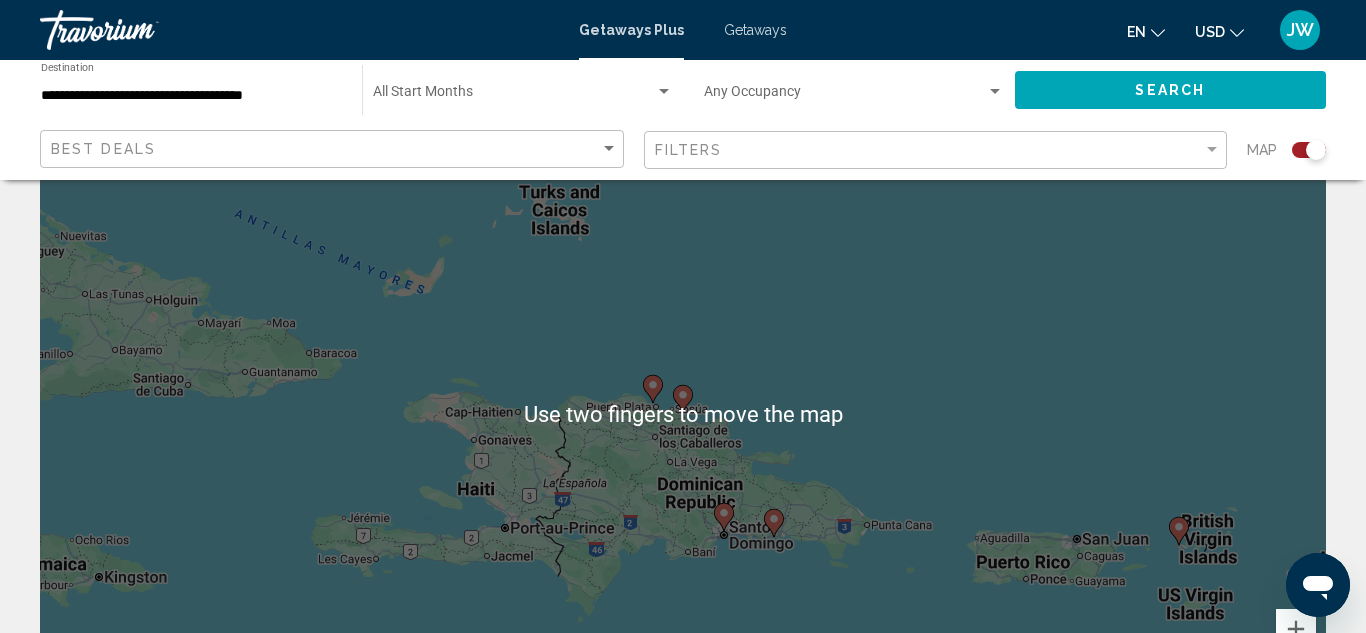 scroll, scrollTop: 0, scrollLeft: 0, axis: both 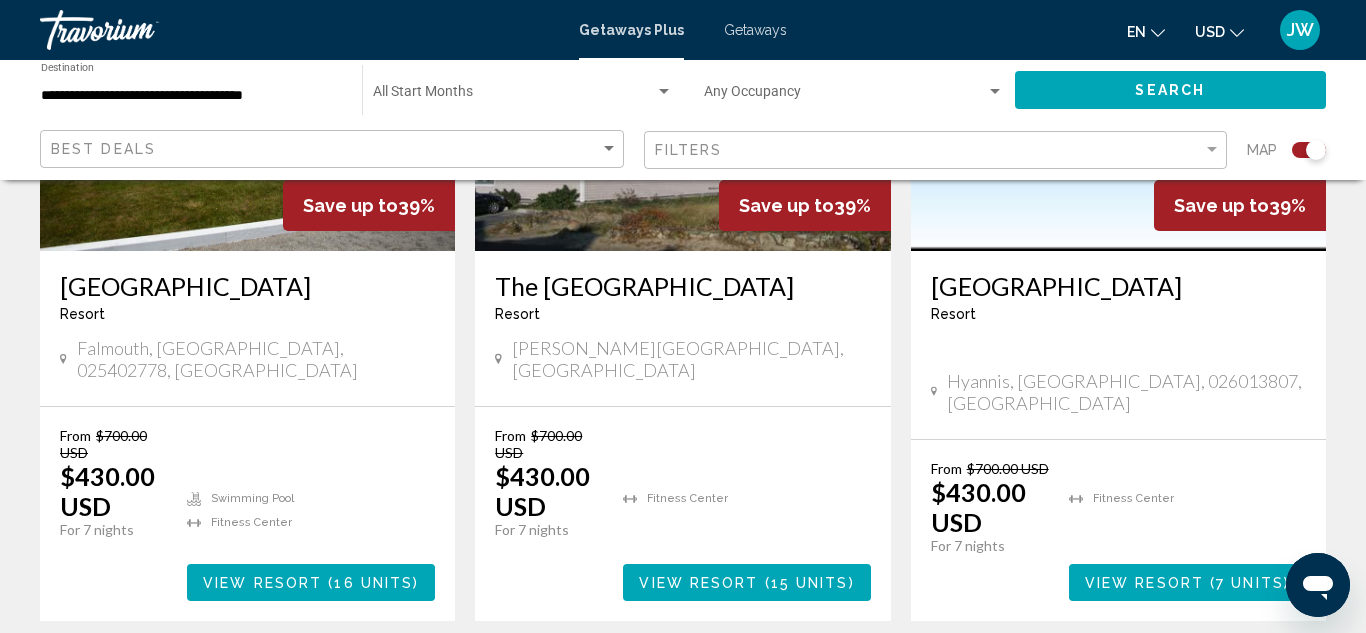 click on "page  3" at bounding box center (613, 681) 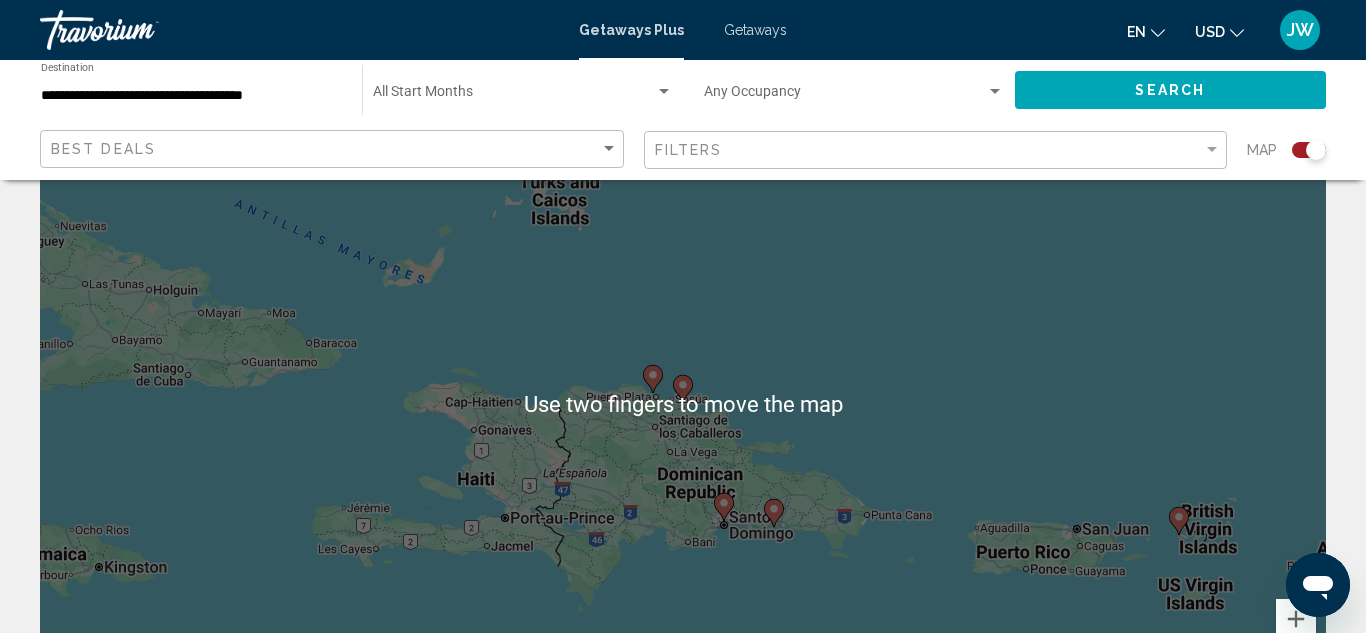 scroll, scrollTop: 94, scrollLeft: 0, axis: vertical 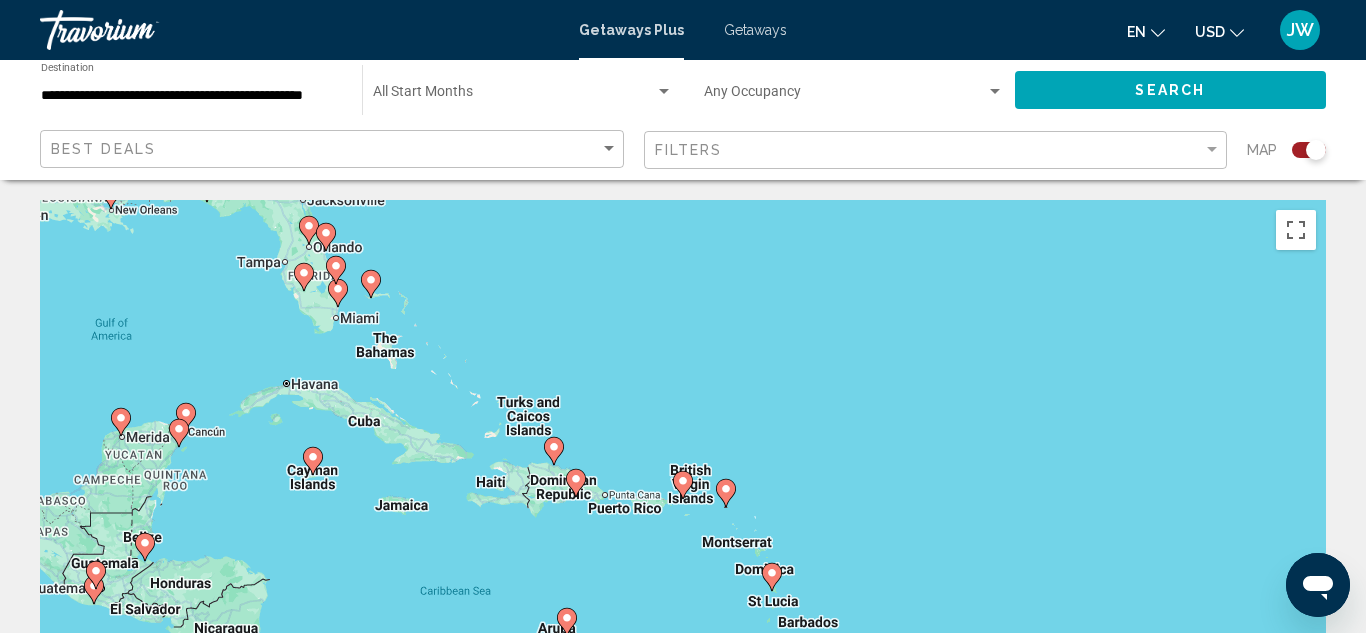 click 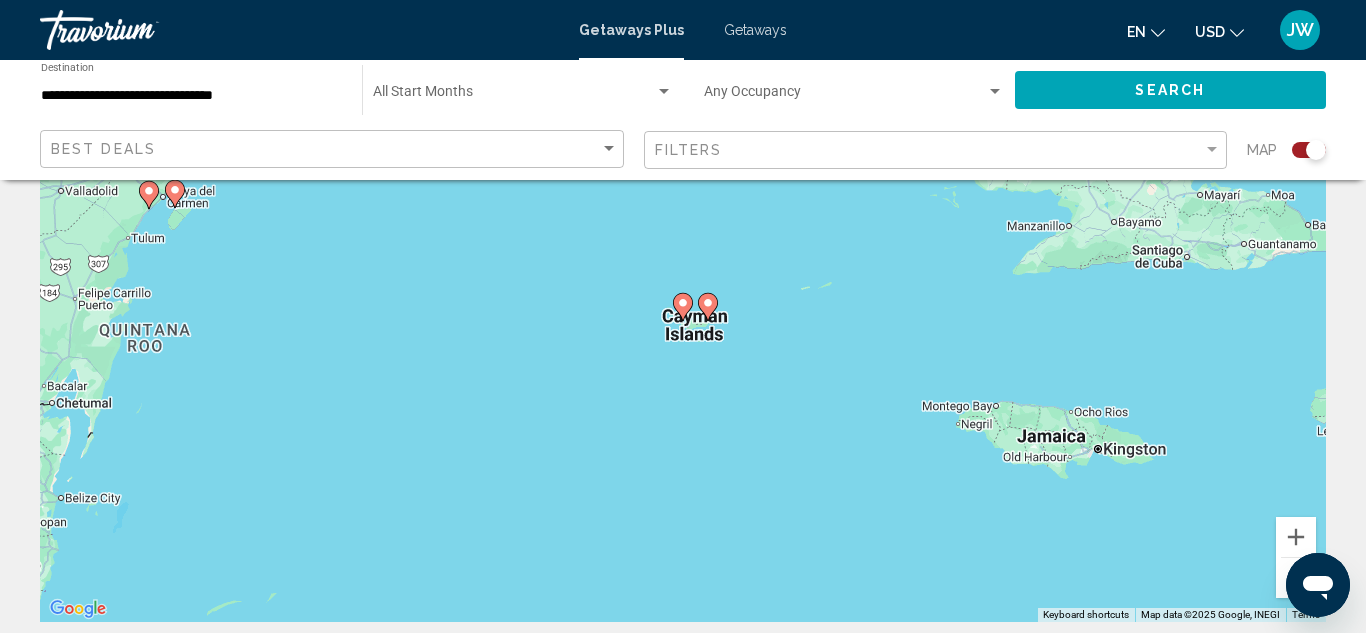 scroll, scrollTop: 0, scrollLeft: 0, axis: both 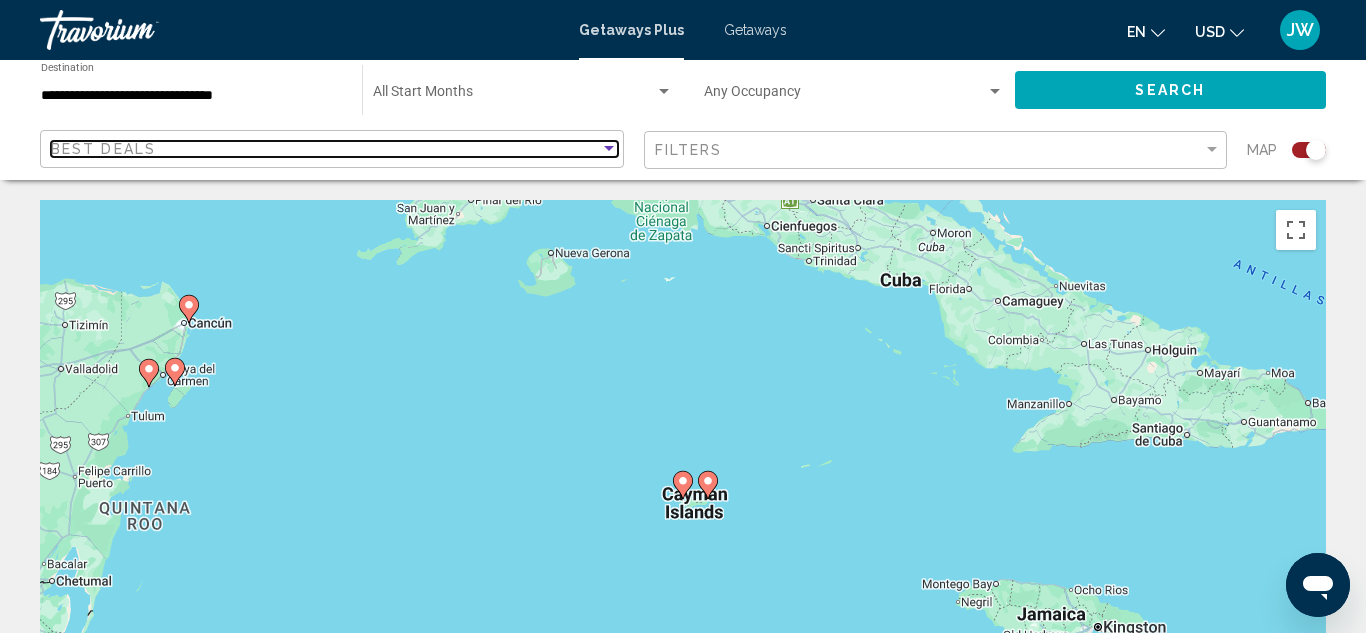 click at bounding box center [609, 149] 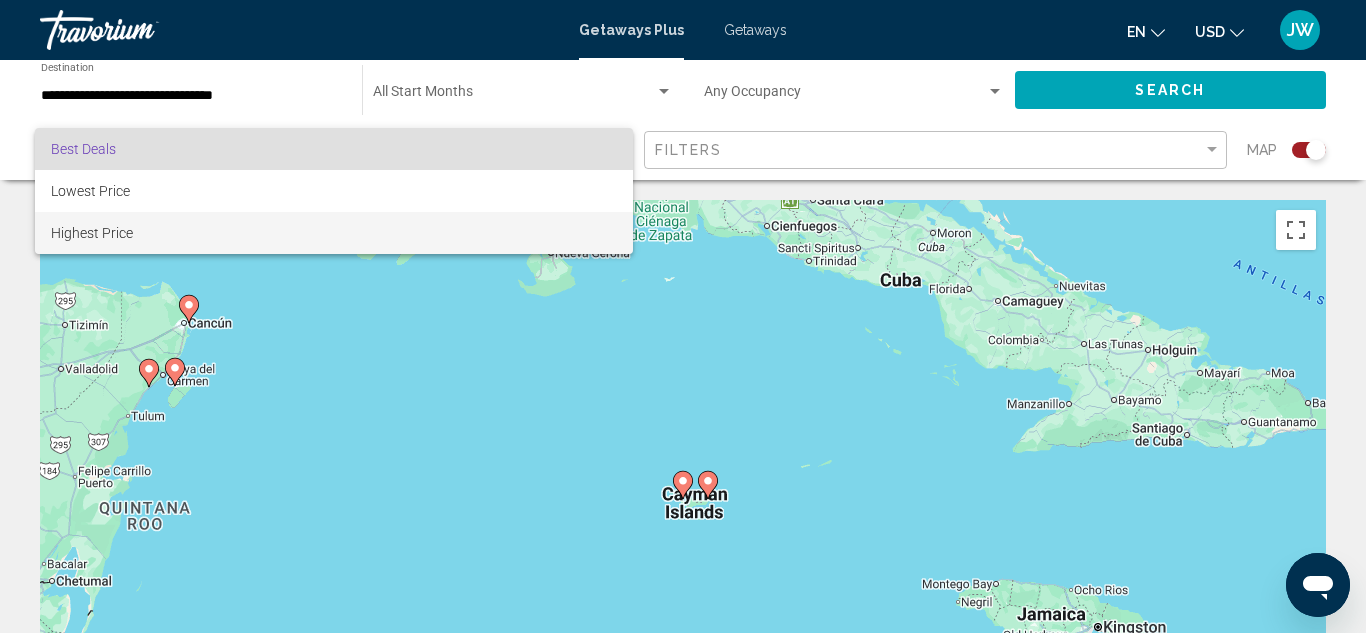 click on "Highest Price" at bounding box center (92, 233) 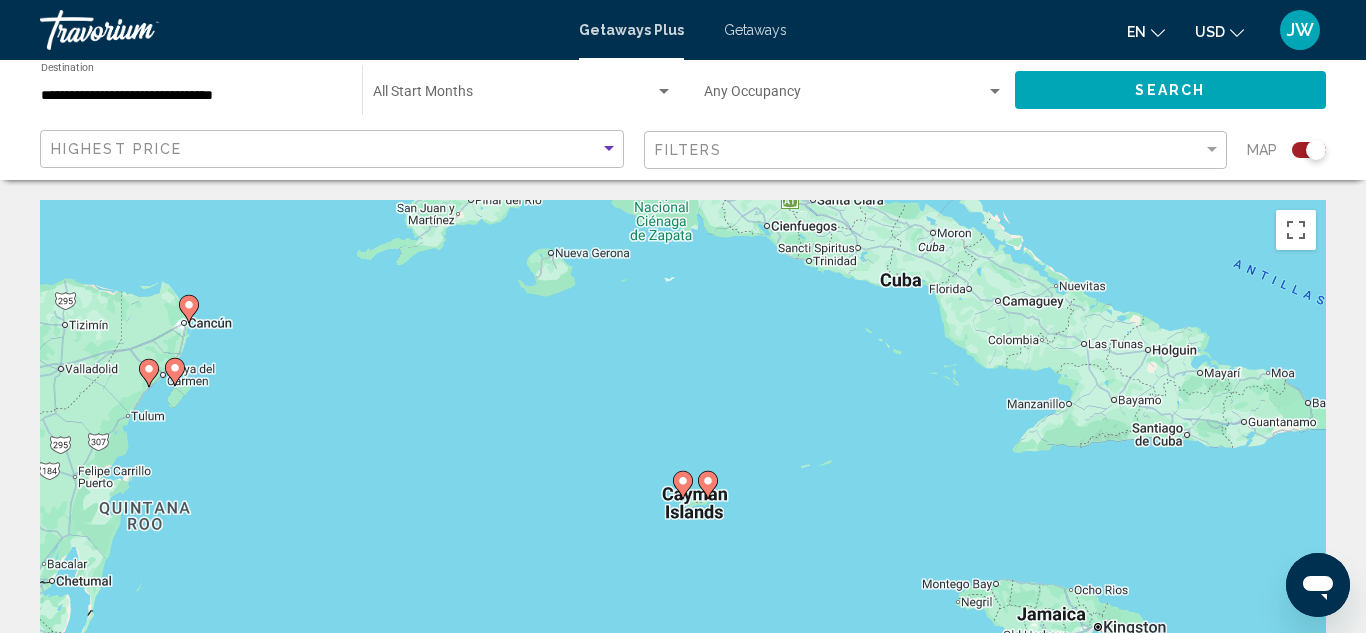 click on "Search" 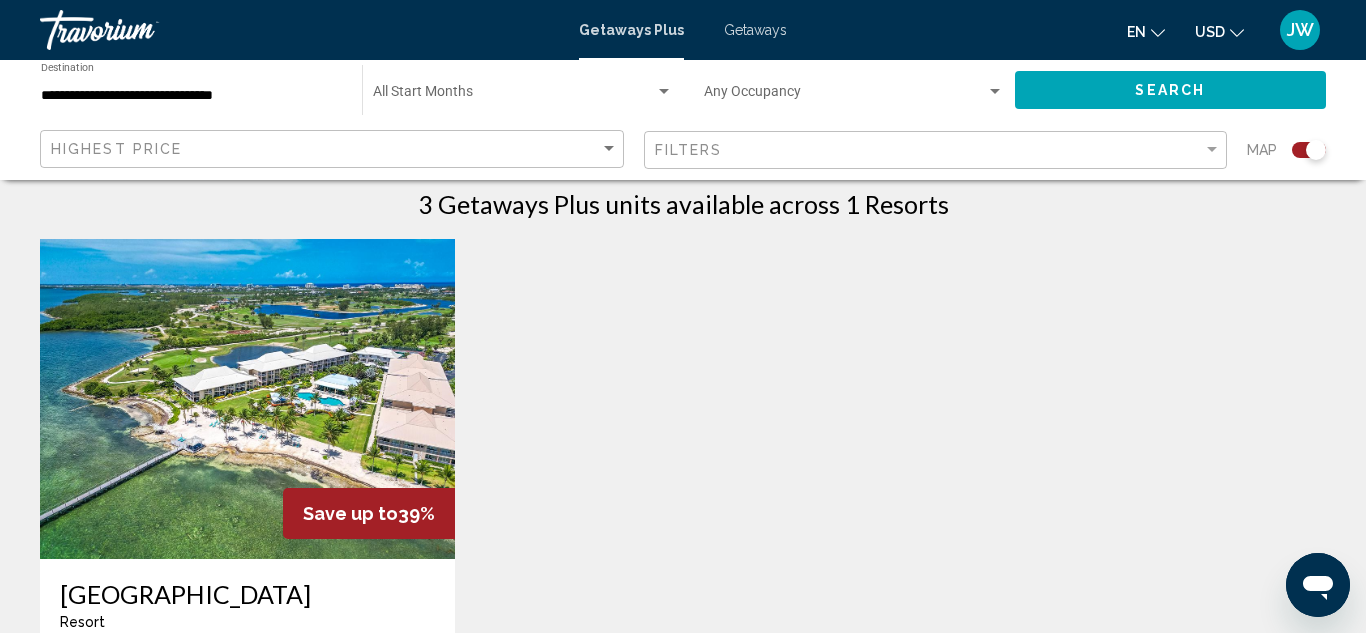 scroll, scrollTop: 639, scrollLeft: 0, axis: vertical 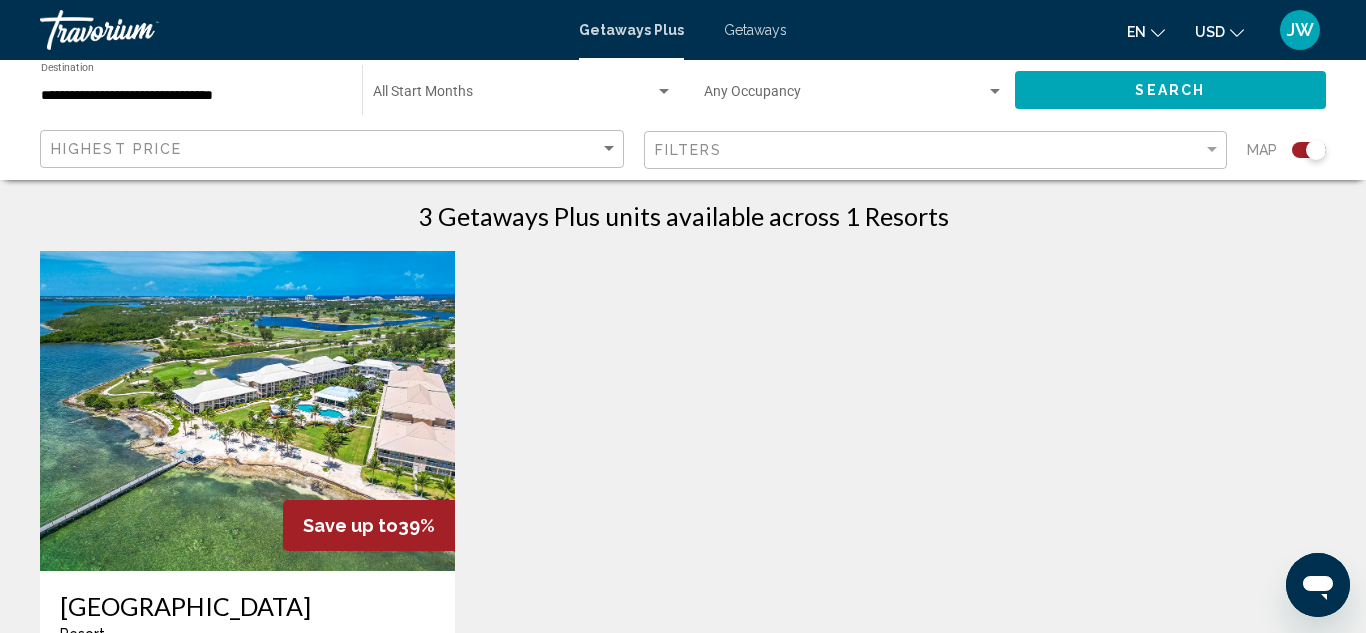 click at bounding box center [247, 411] 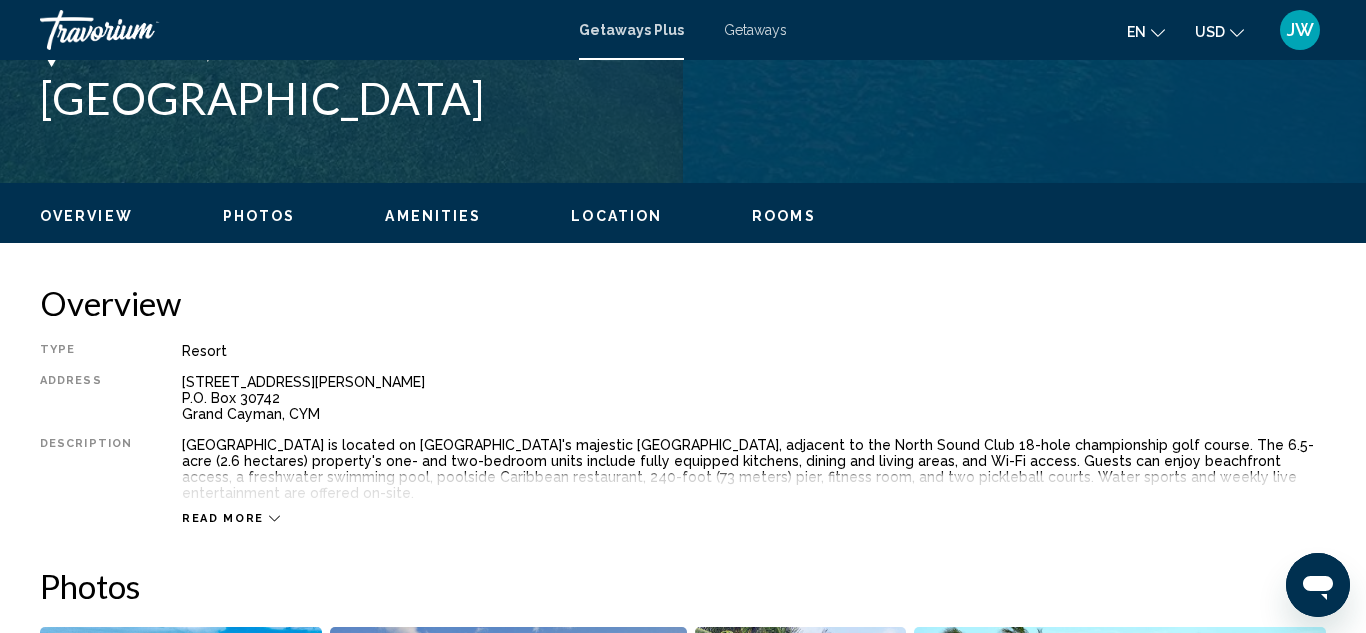 scroll, scrollTop: 829, scrollLeft: 0, axis: vertical 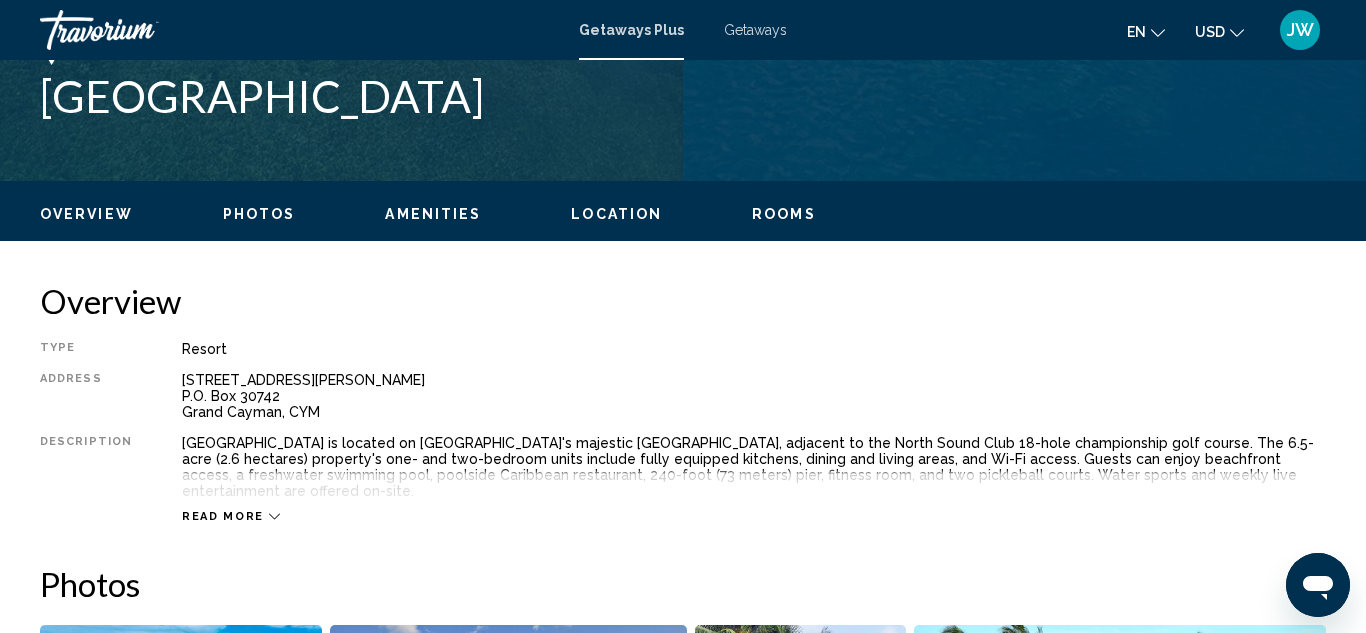 click on "Overview Type Resort All-Inclusive No All-Inclusive Address [STREET_ADDRESS] at [PERSON_NAME] P.O. [GEOGRAPHIC_DATA], CYM Description [GEOGRAPHIC_DATA] is located on [GEOGRAPHIC_DATA]'s majestic [GEOGRAPHIC_DATA], adjacent to the [GEOGRAPHIC_DATA] 18-hole championship golf course. The 6.5-acre (2.6 hectares) property's one- and two-bedroom units include fully equipped kitchens, dining and living areas, and Wi-Fi access. Guests can enjoy beachfront access, a freshwater swimming pool, poolside Caribbean restaurant, 240-foot (73 meters) pier, fitness room, and two pickleball courts. Water sports and weekly live entertainment are offered on-site. Read more
Photos Amenities gym No Amenities available. All-Inclusive Information Location To navigate the map with touch gestures double-tap and hold your finger on the map, then drag the map. ← Move left → Move right ↑ Move up ↓ Move down + Zoom in - Zoom out Home Jump left by 75% End Jump right by 75% Page Up Jump up by 75% Page Down 2 :" at bounding box center [683, 2441] 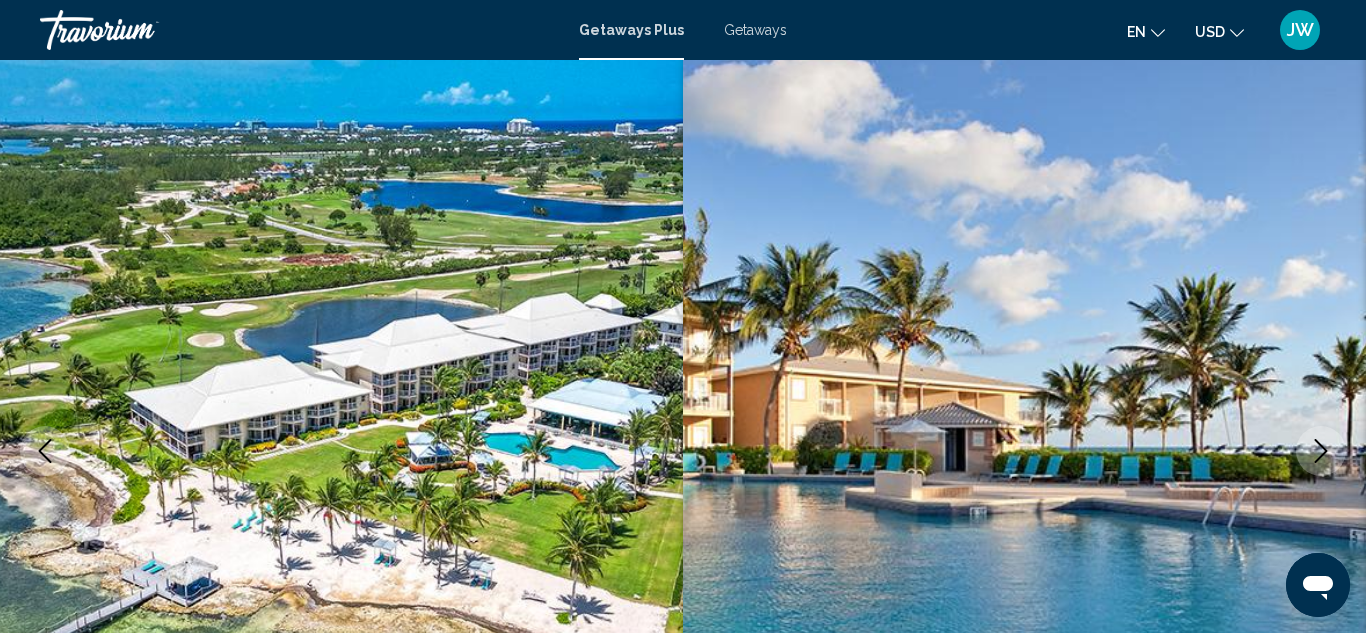scroll, scrollTop: 80, scrollLeft: 0, axis: vertical 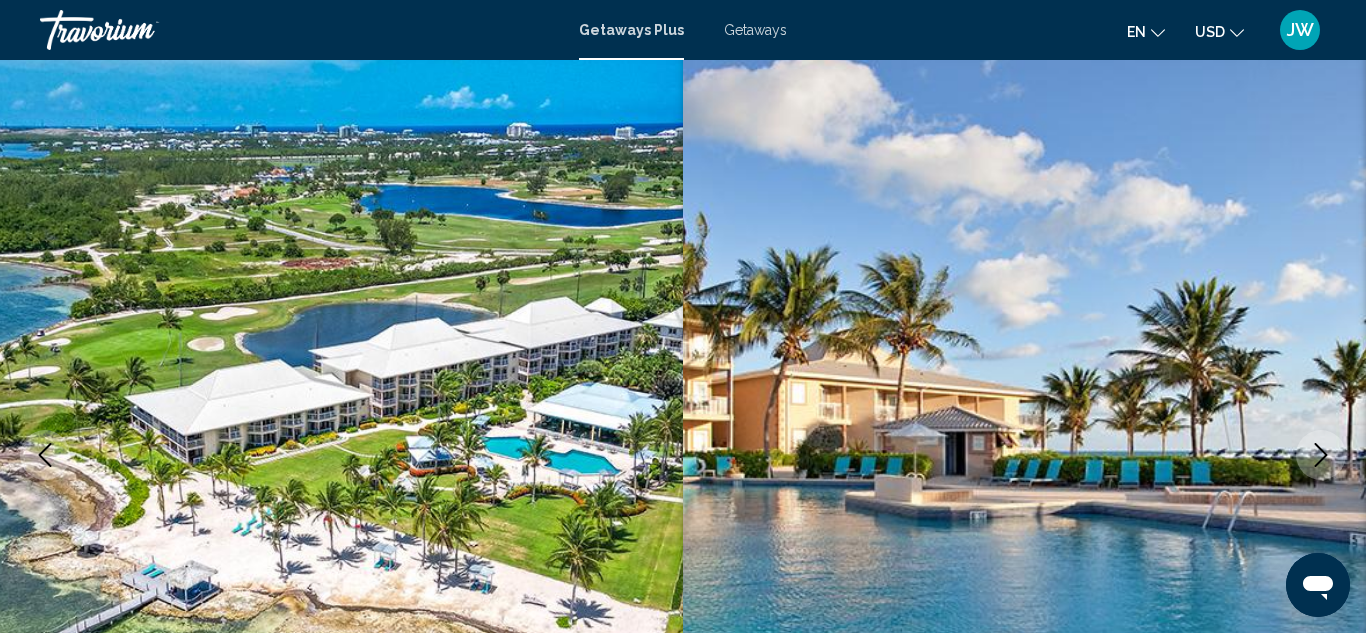 click at bounding box center (1024, 455) 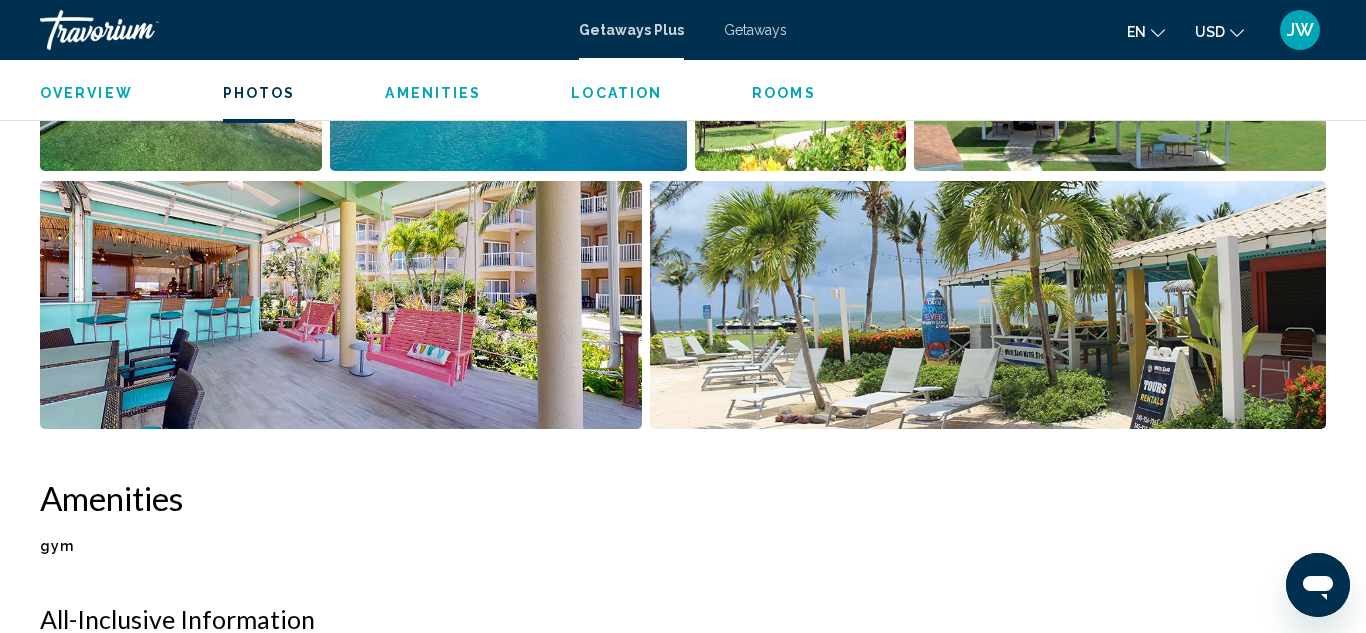 scroll, scrollTop: 1538, scrollLeft: 0, axis: vertical 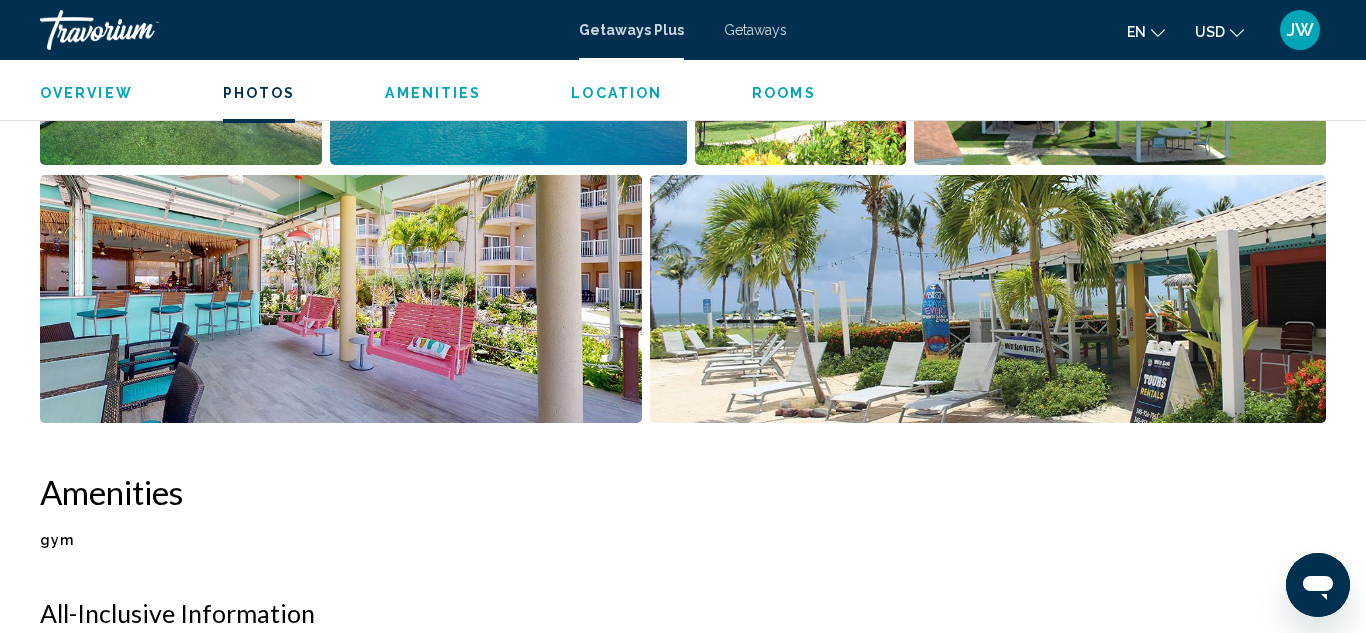 click at bounding box center (341, 299) 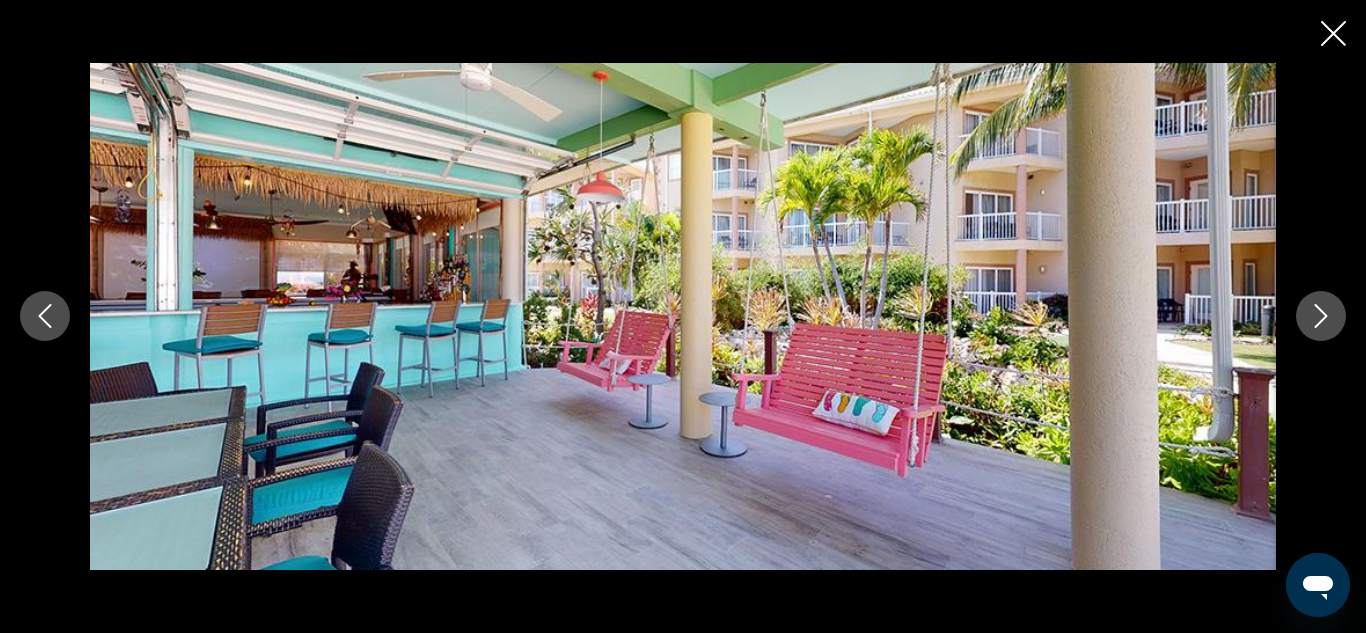 click 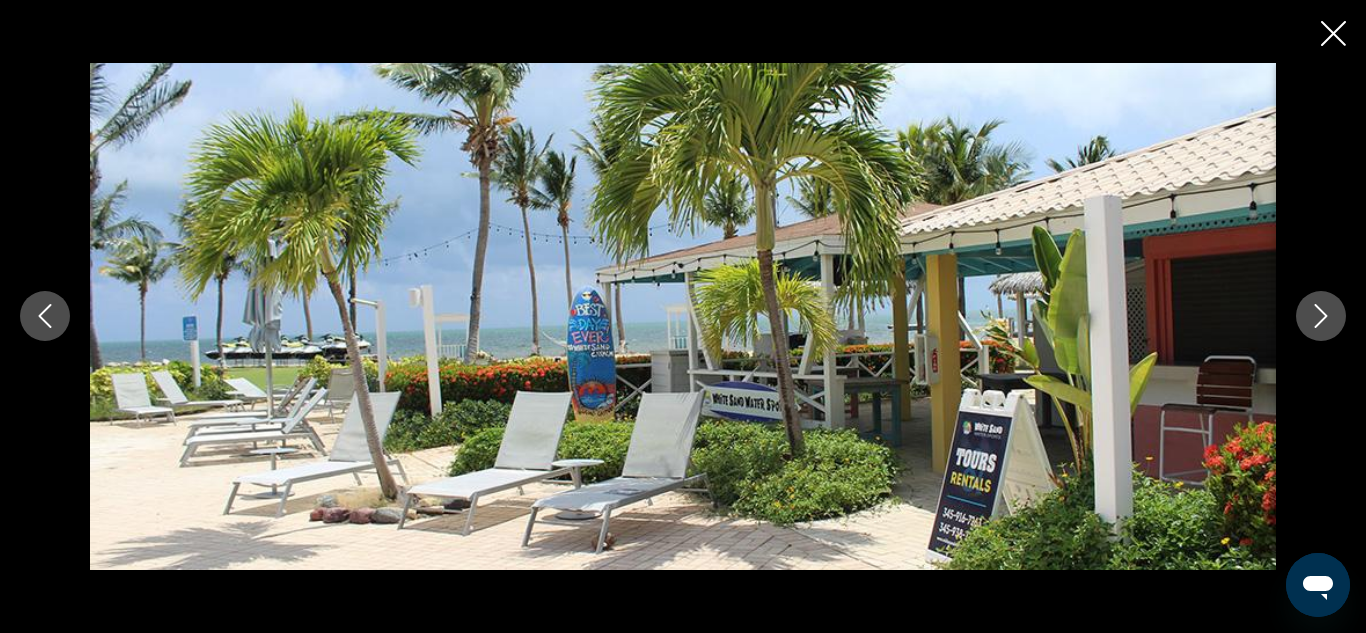 click at bounding box center [1321, 316] 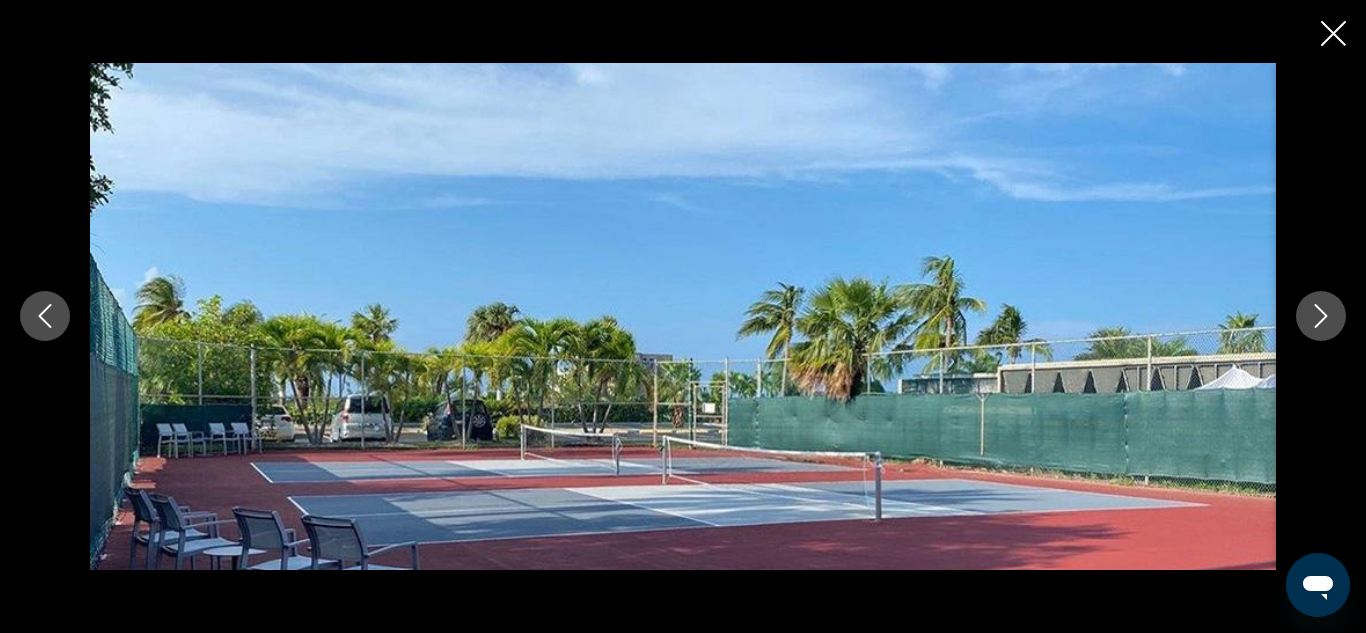 click 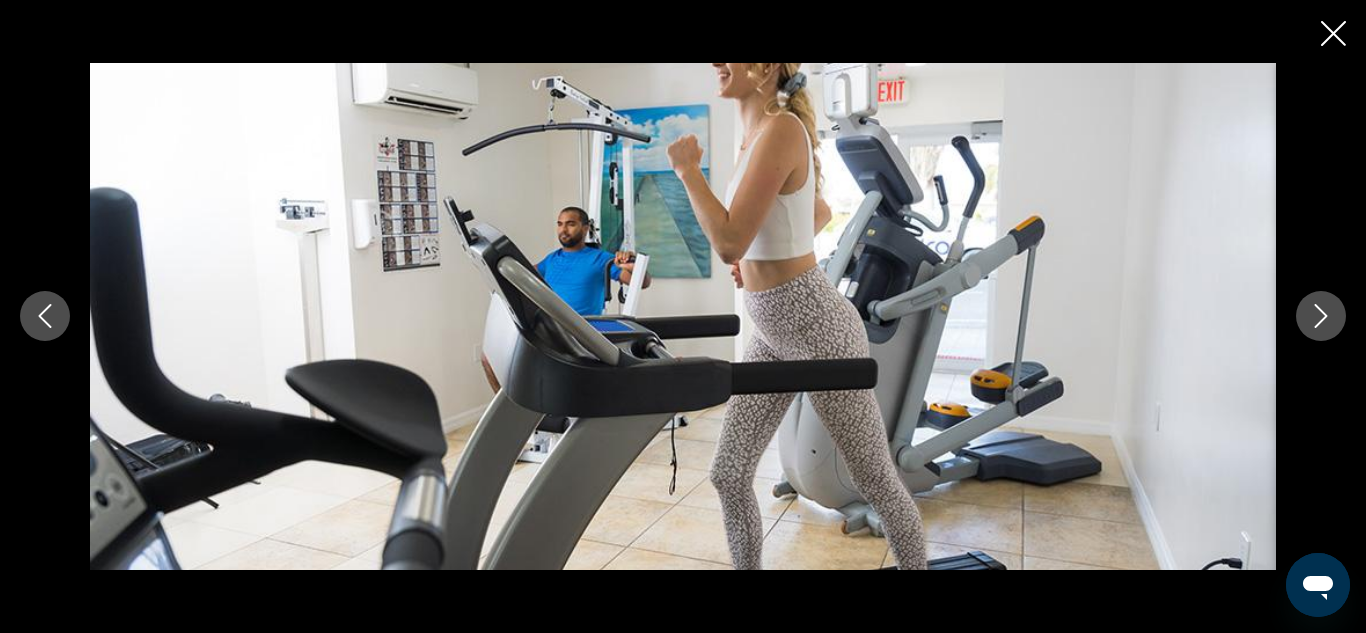 click at bounding box center [1321, 316] 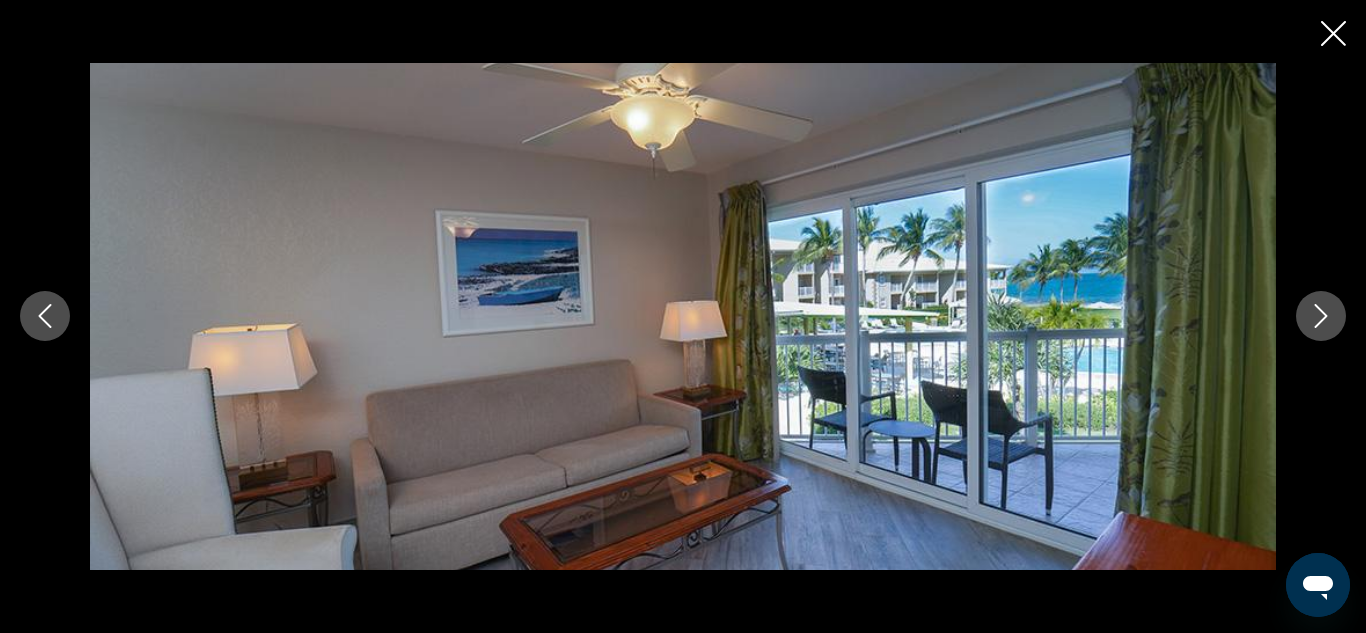 click 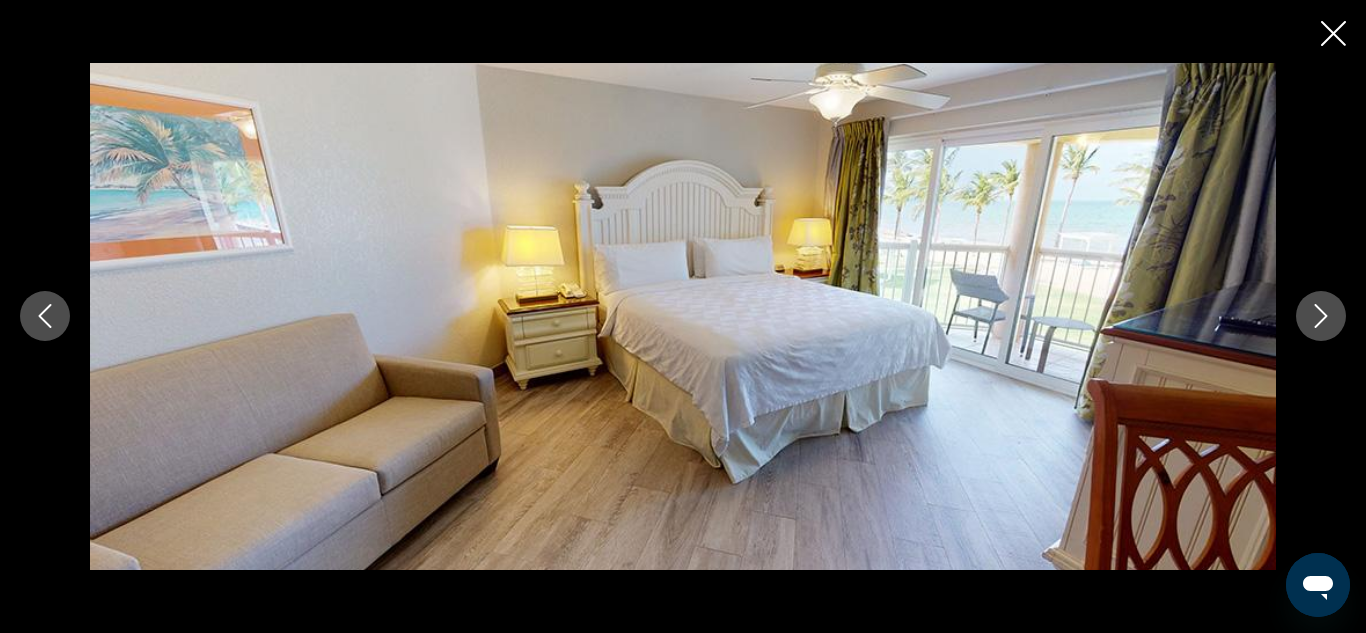 click at bounding box center [1321, 316] 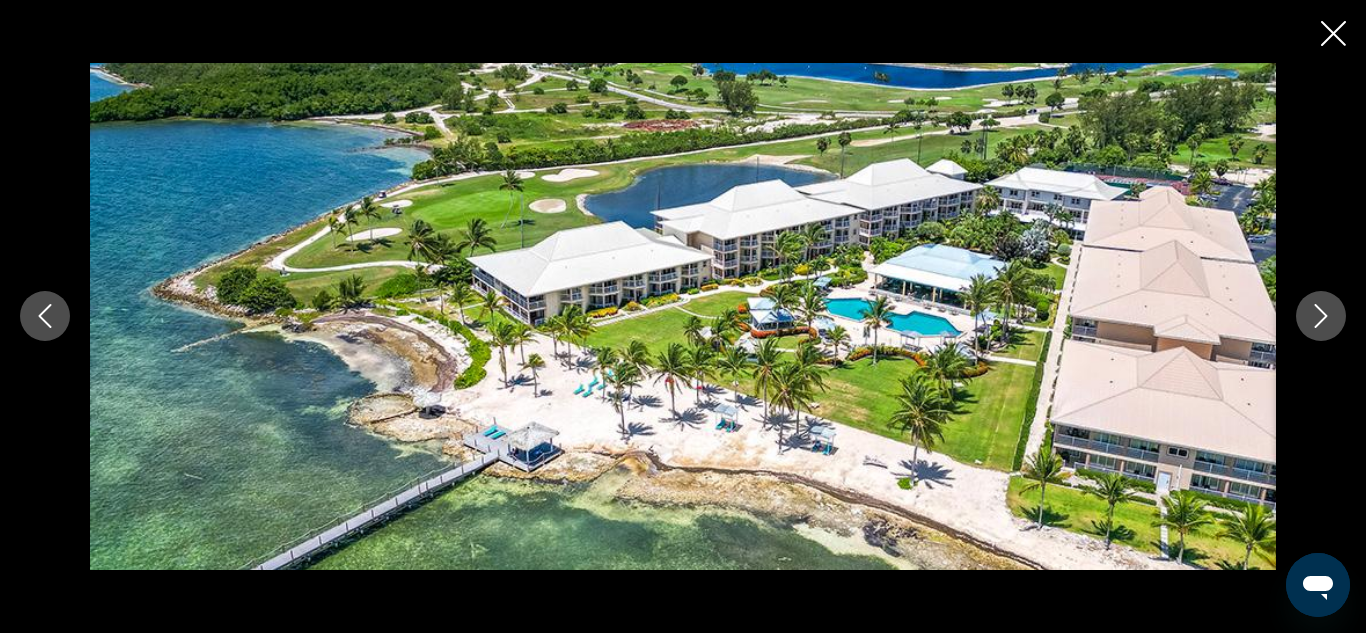 click 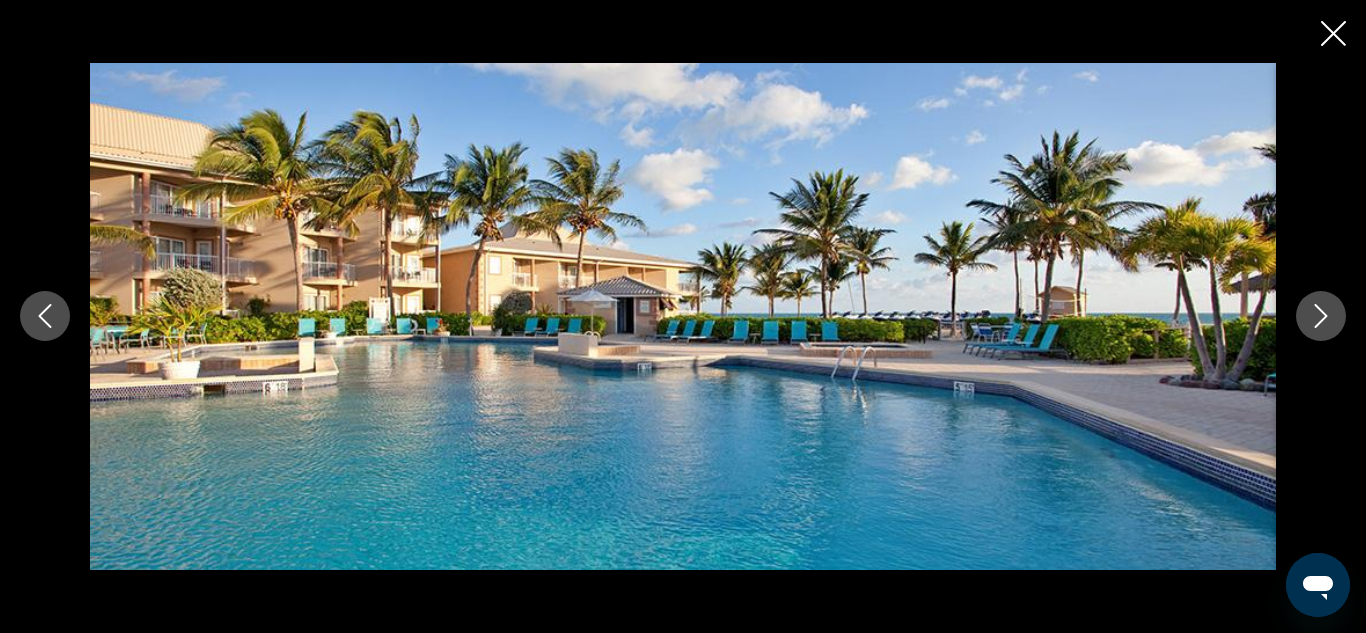 click at bounding box center (1321, 316) 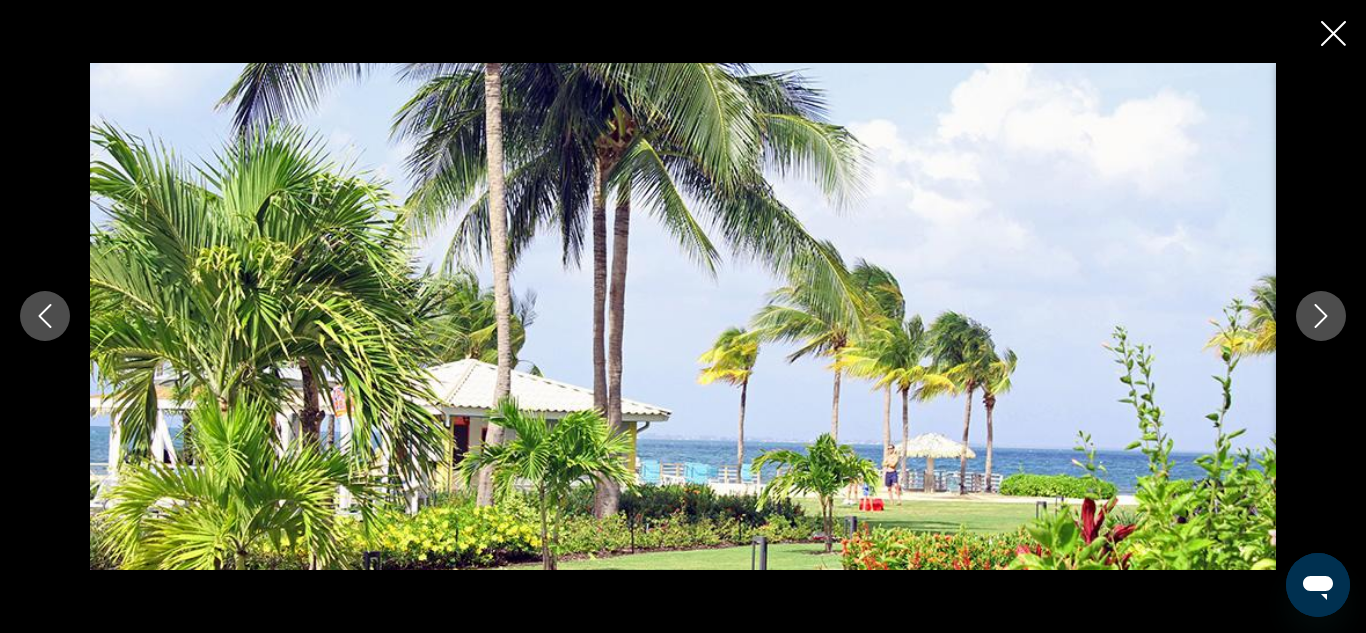 click at bounding box center (1321, 316) 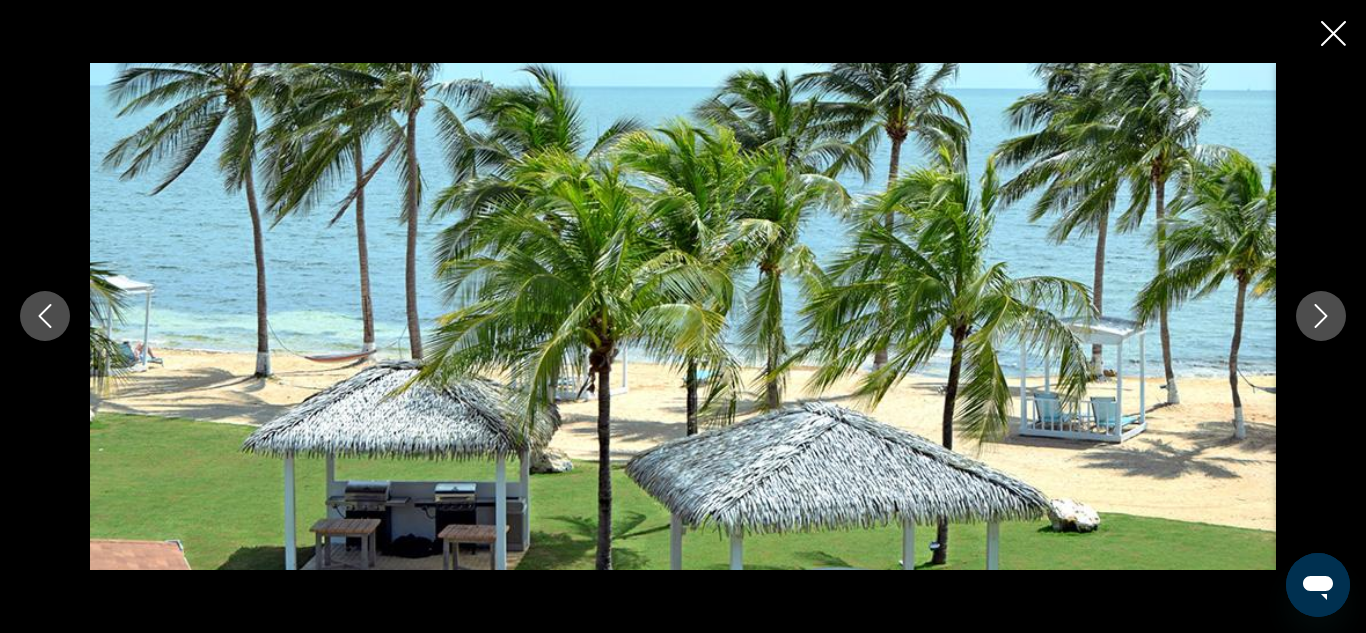 click at bounding box center (1321, 316) 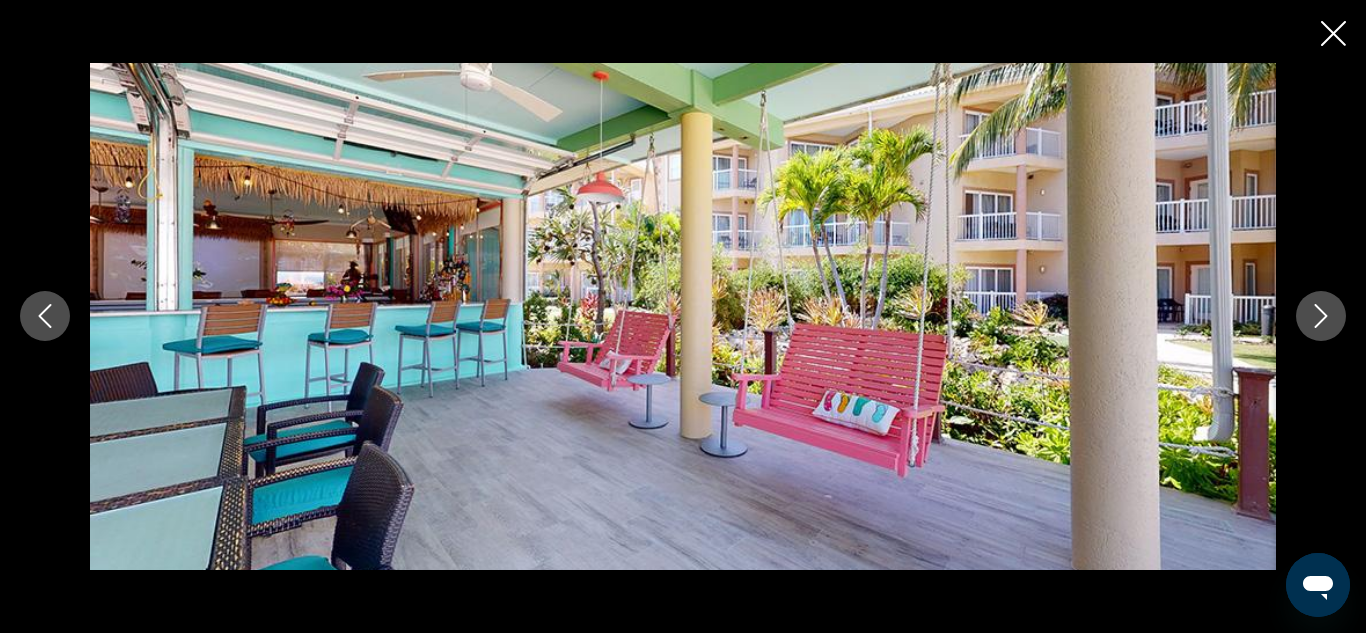 click at bounding box center (1321, 316) 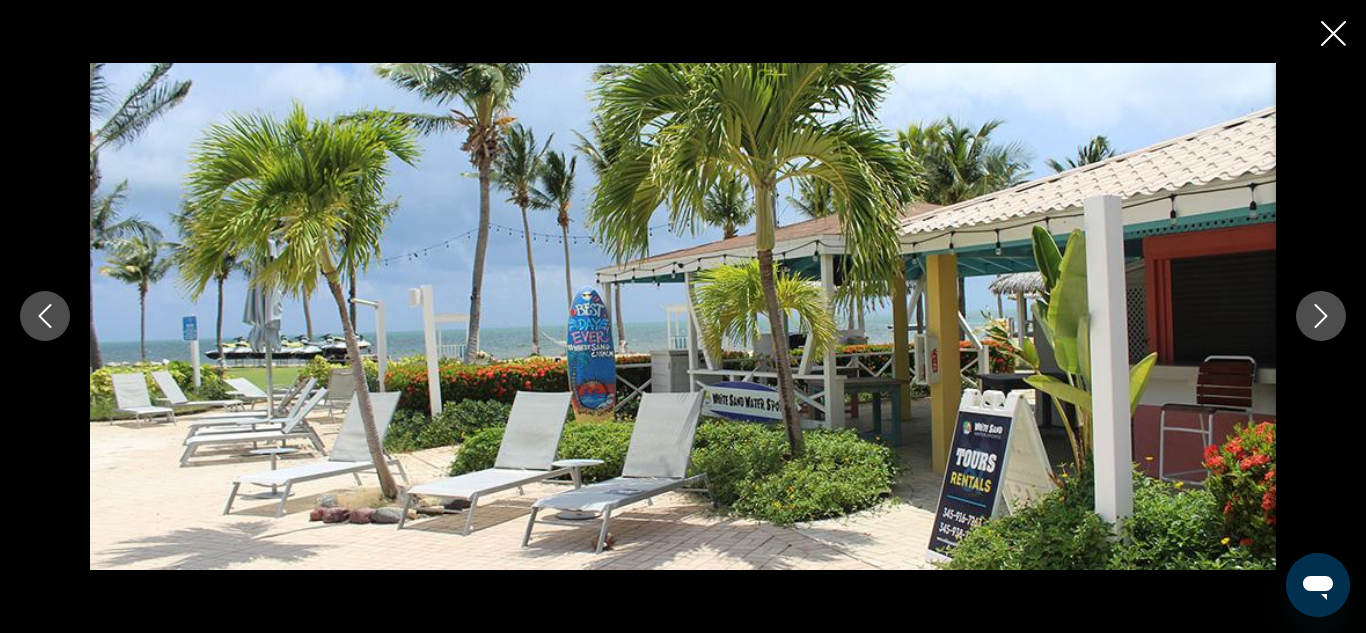 click at bounding box center [1321, 316] 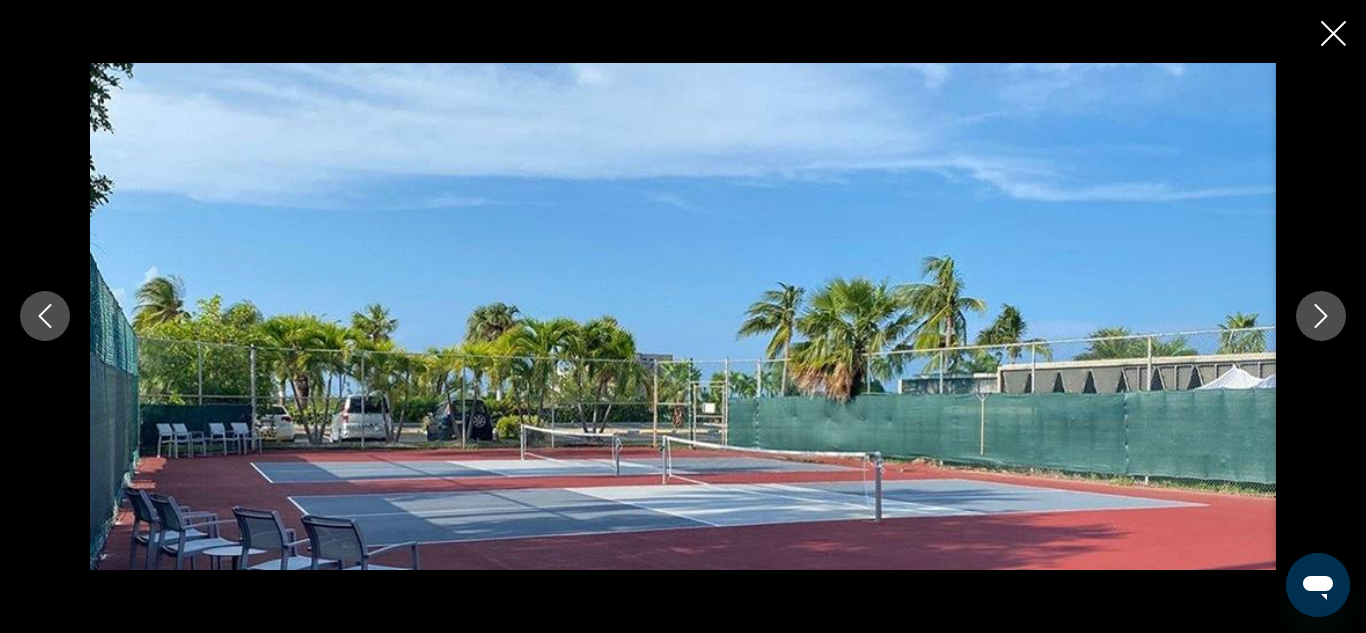 click at bounding box center (1321, 316) 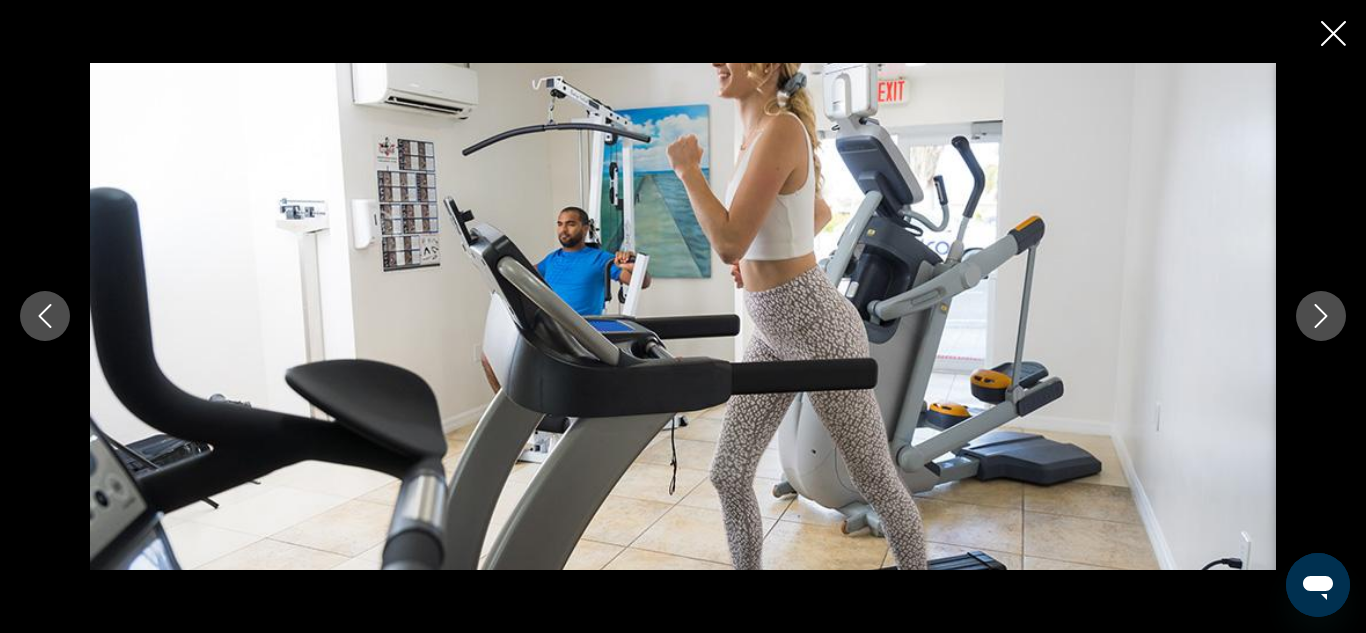 click at bounding box center (683, 316) 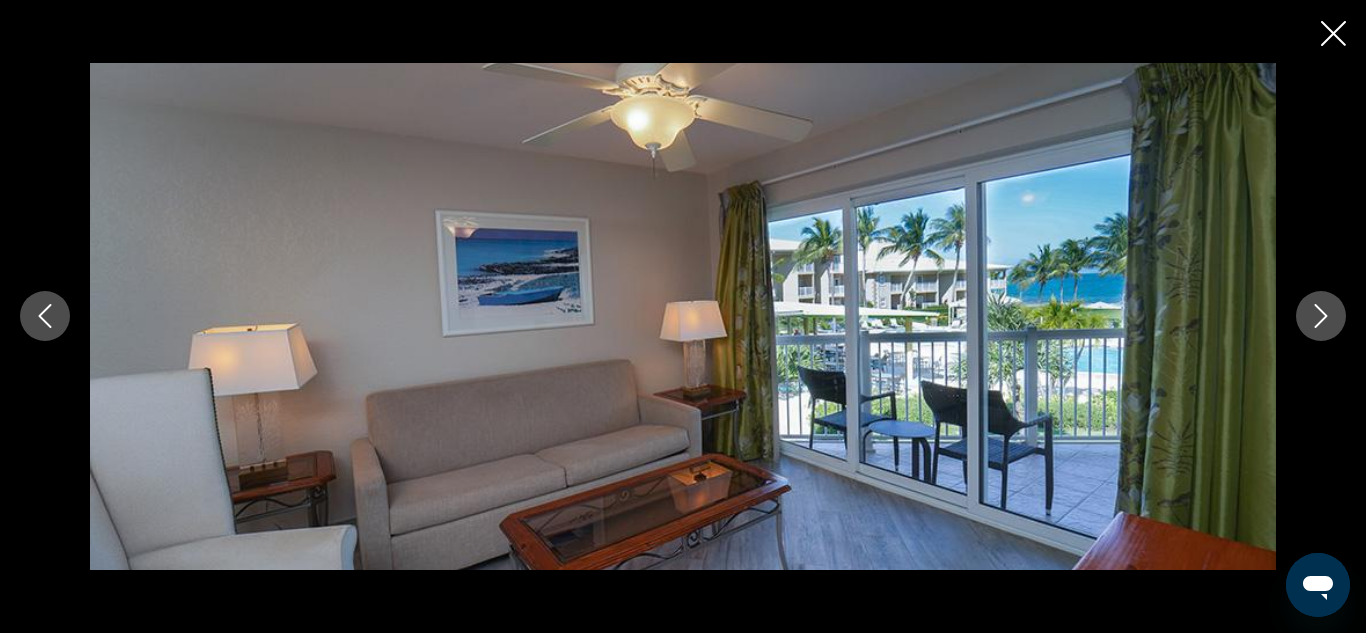 click at bounding box center [1321, 316] 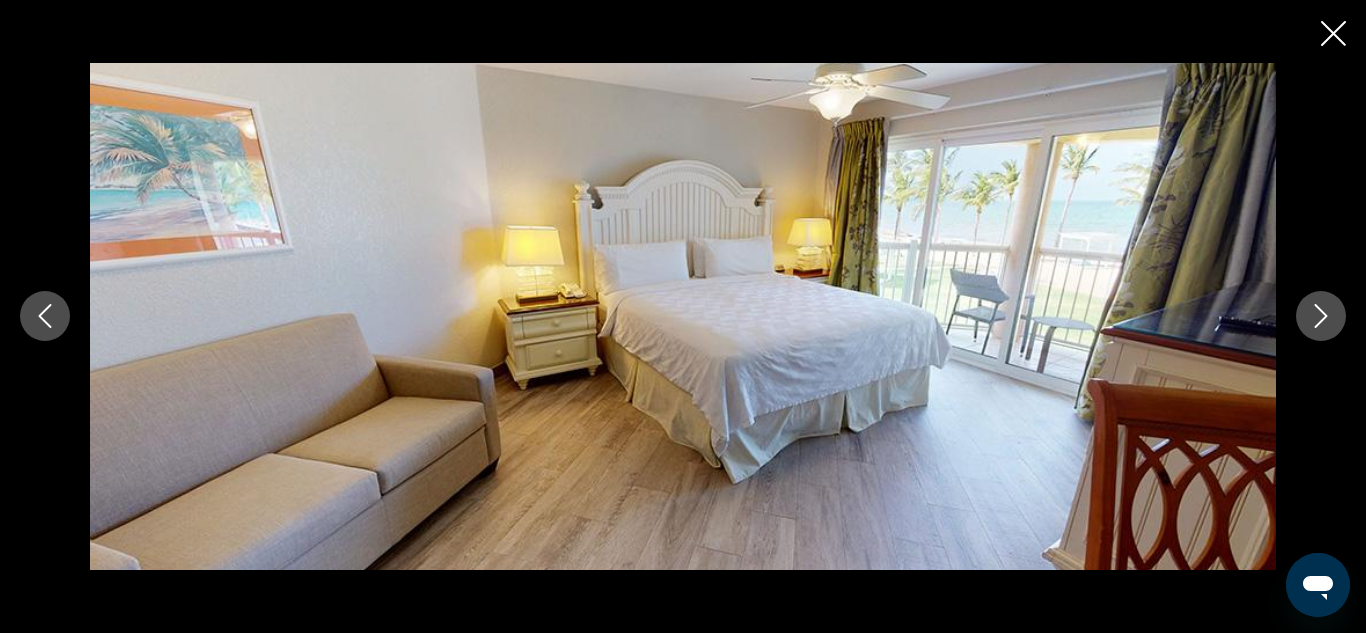 click 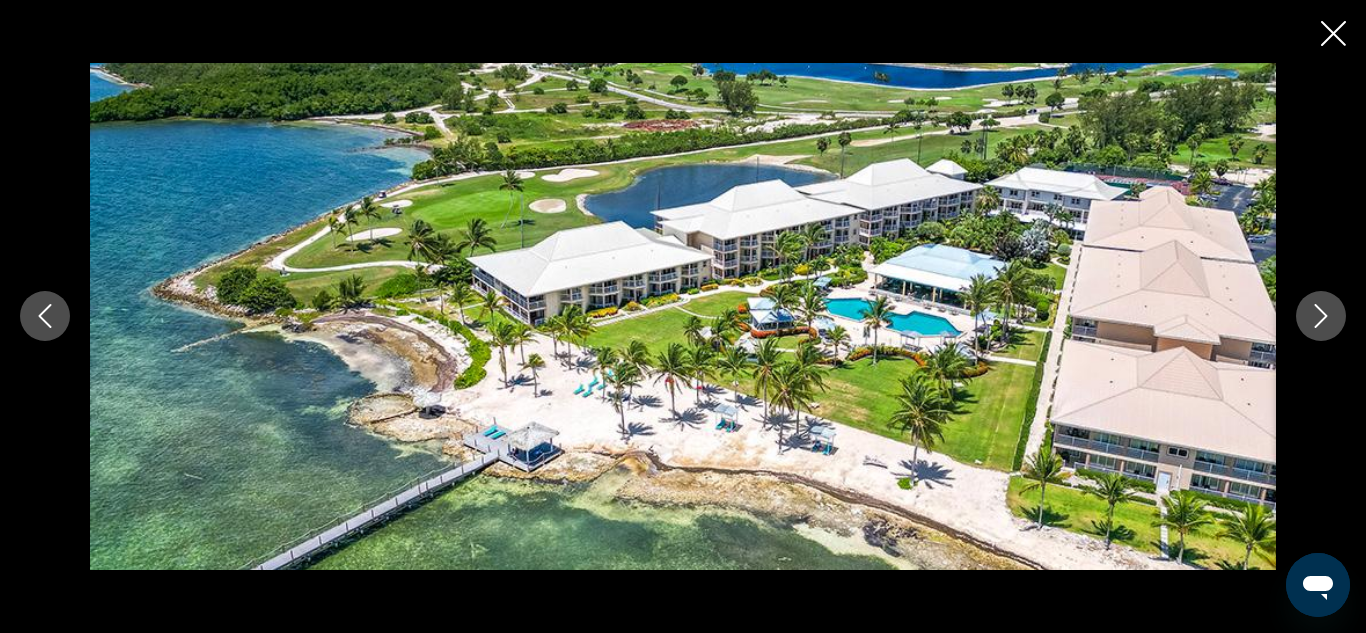 scroll, scrollTop: 1522, scrollLeft: 0, axis: vertical 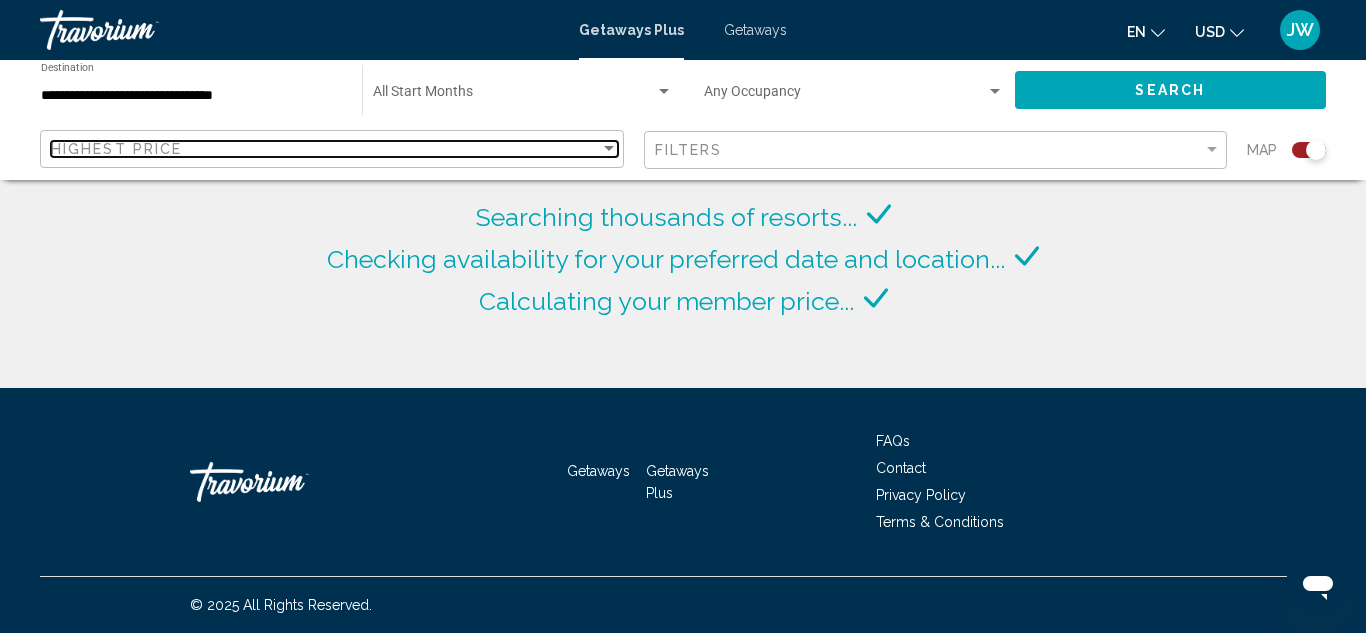 click at bounding box center [609, 148] 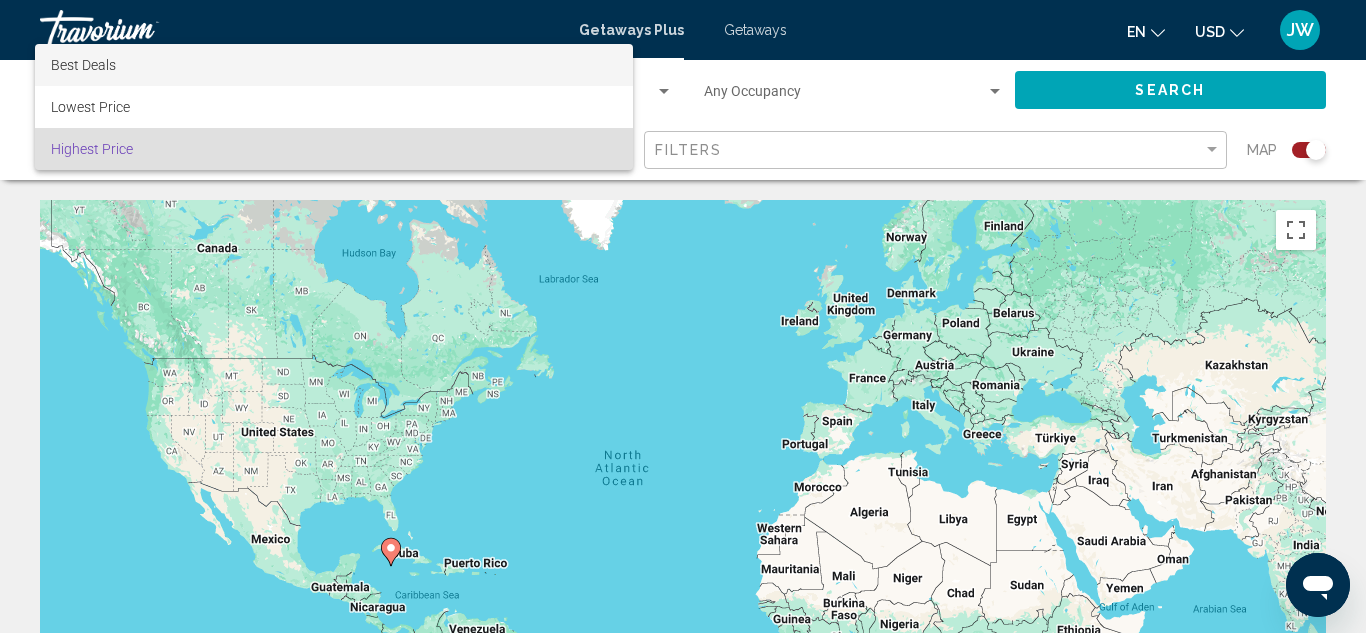 click on "Best Deals" at bounding box center (334, 65) 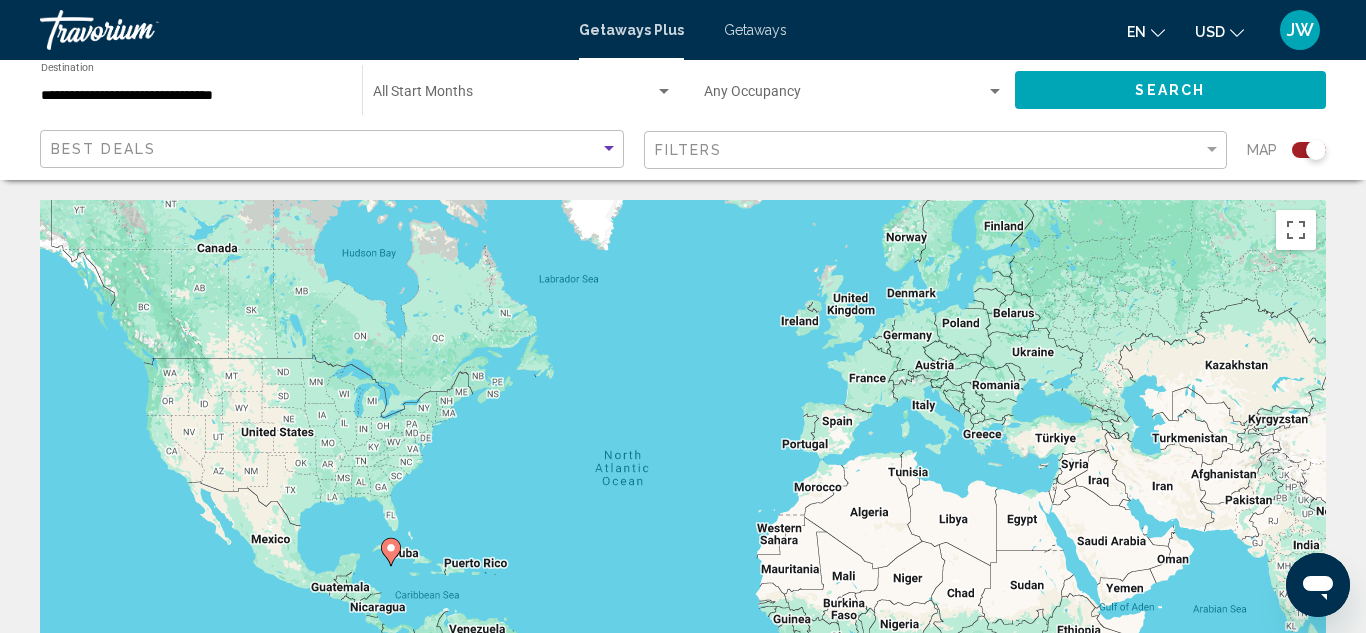 click at bounding box center [845, 96] 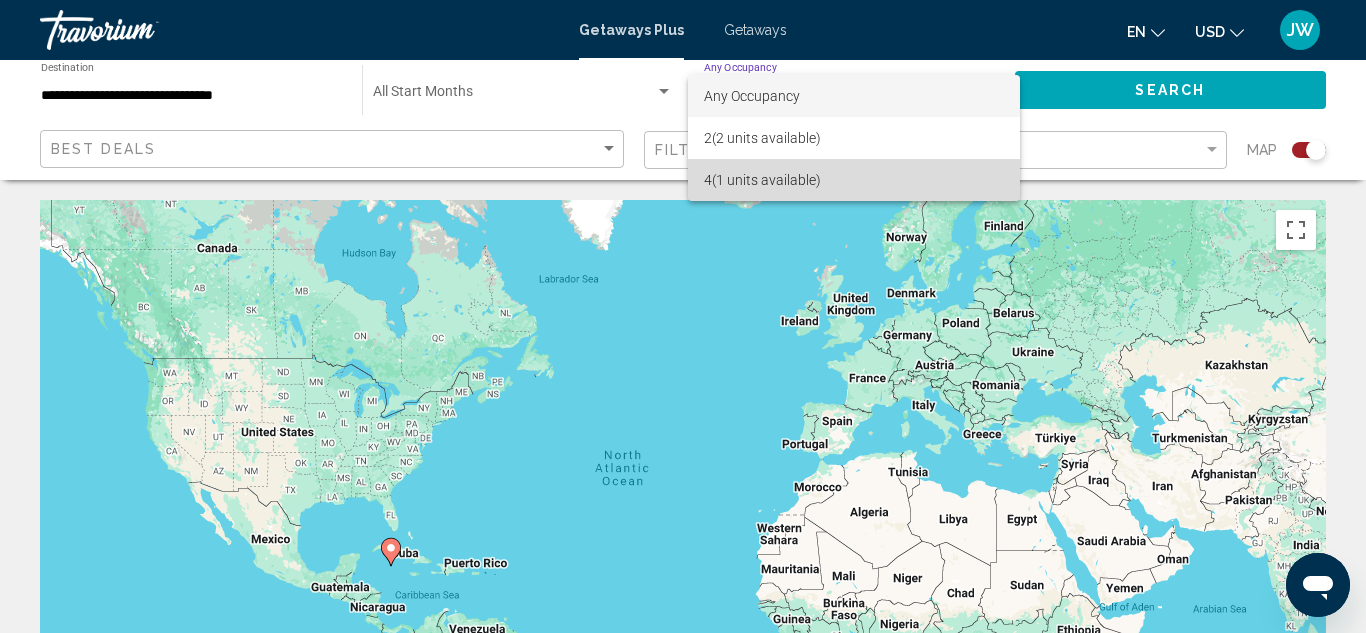 click on "4  (1 units available)" at bounding box center [854, 180] 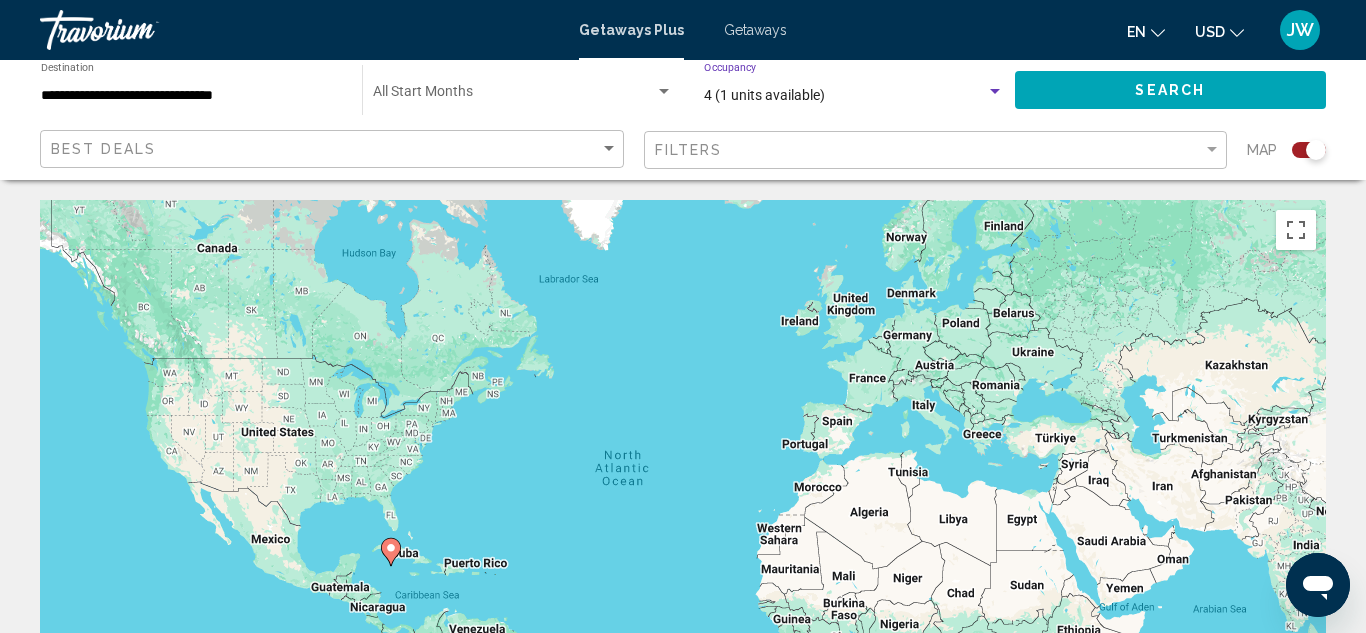 click on "Search" 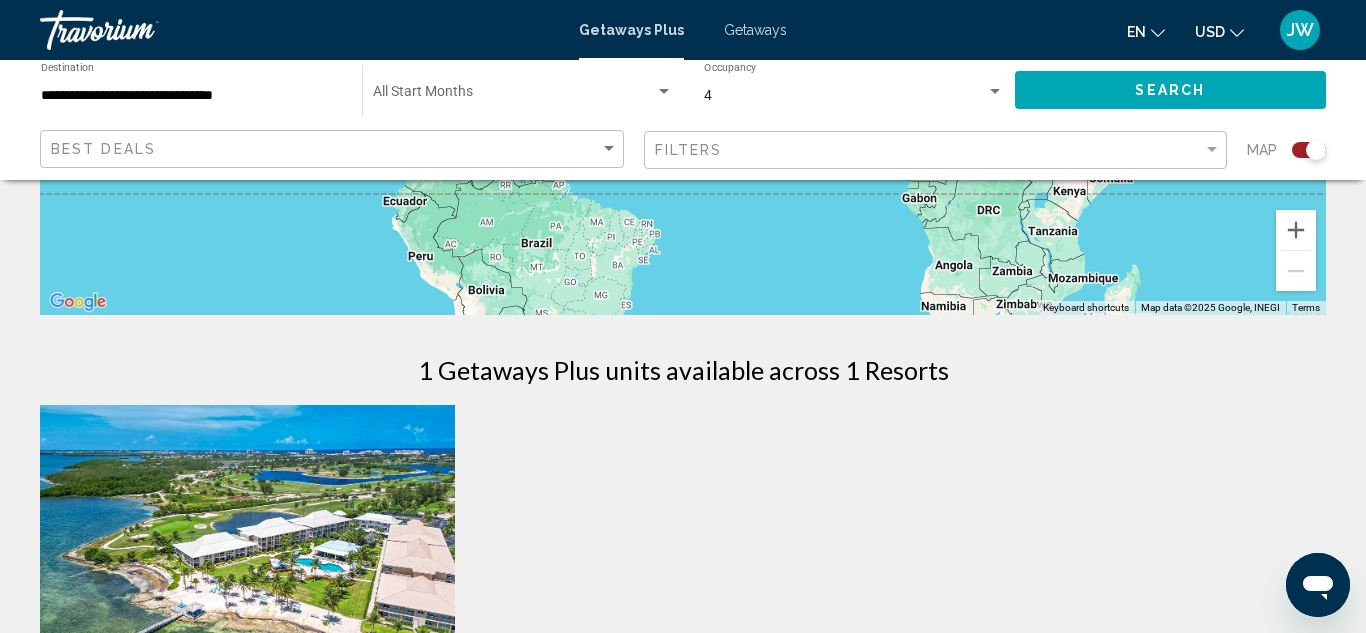 click on "Search" 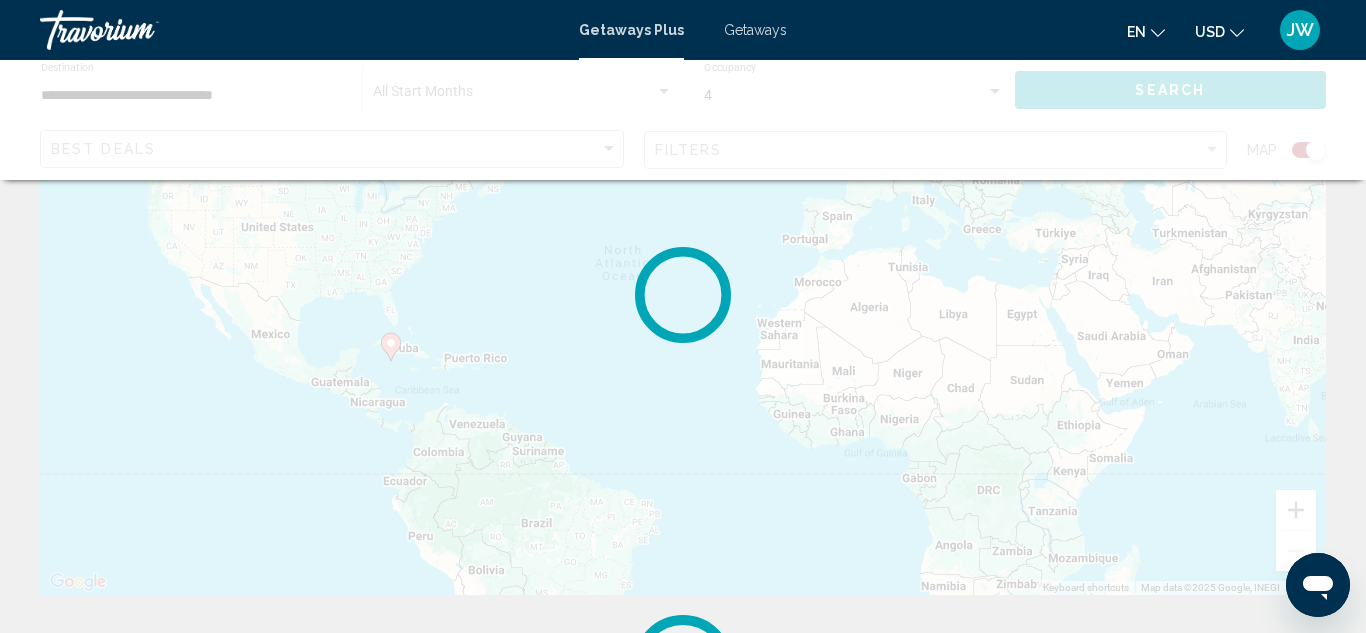 scroll, scrollTop: 0, scrollLeft: 0, axis: both 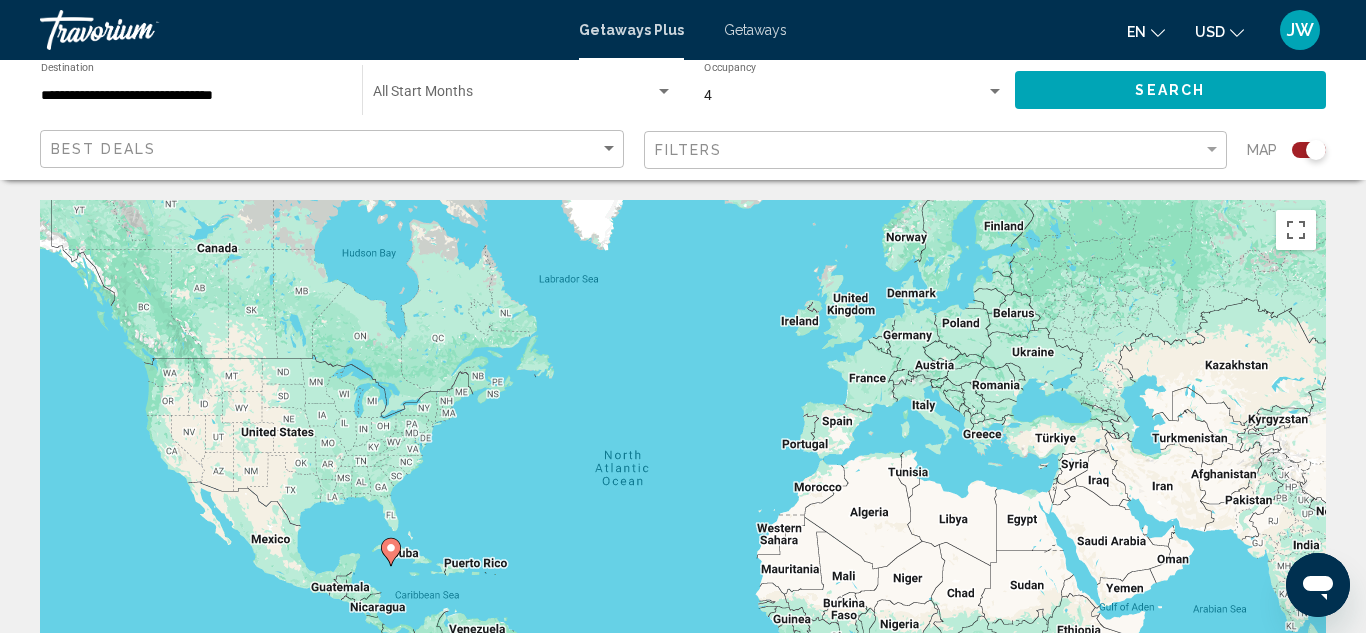 click on "Start Month All Start Months" 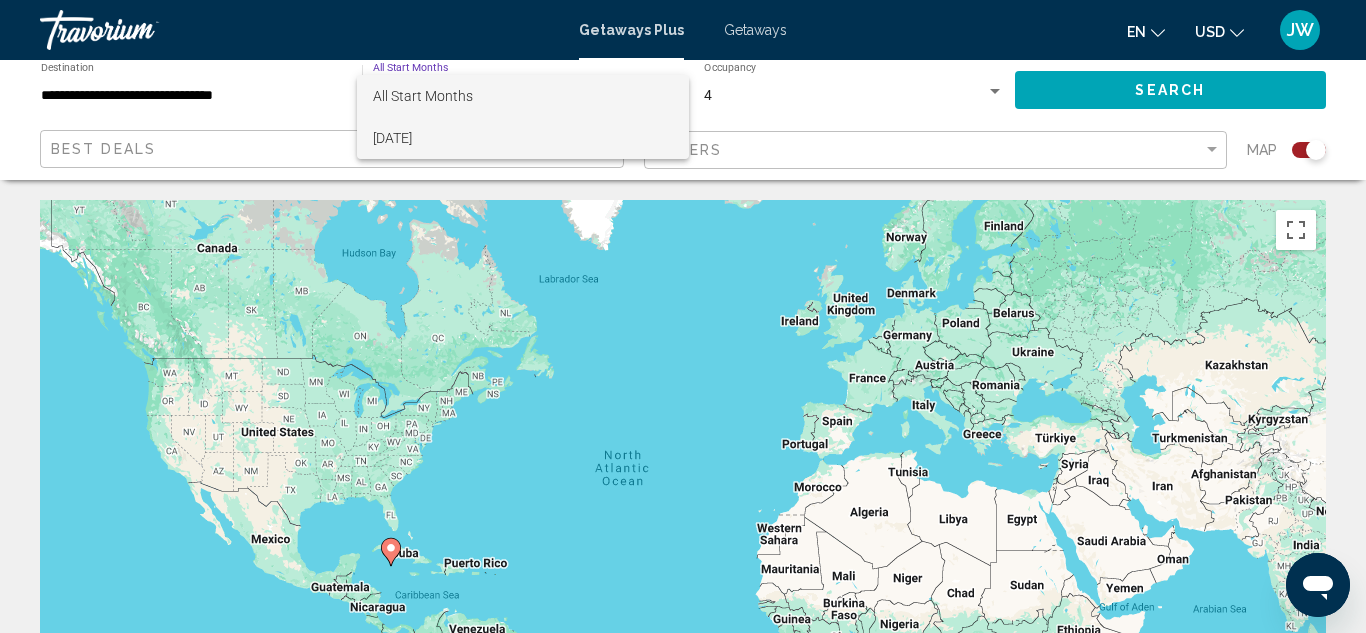 click on "[DATE]" at bounding box center (523, 138) 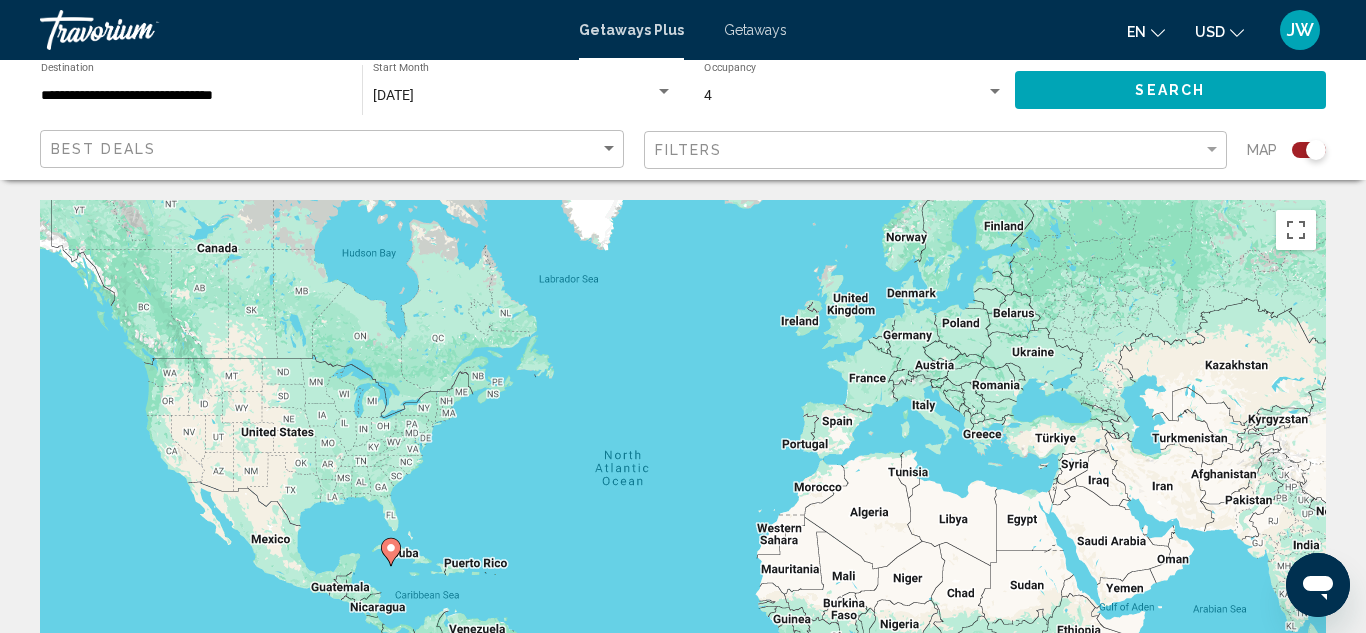 click on "Search" 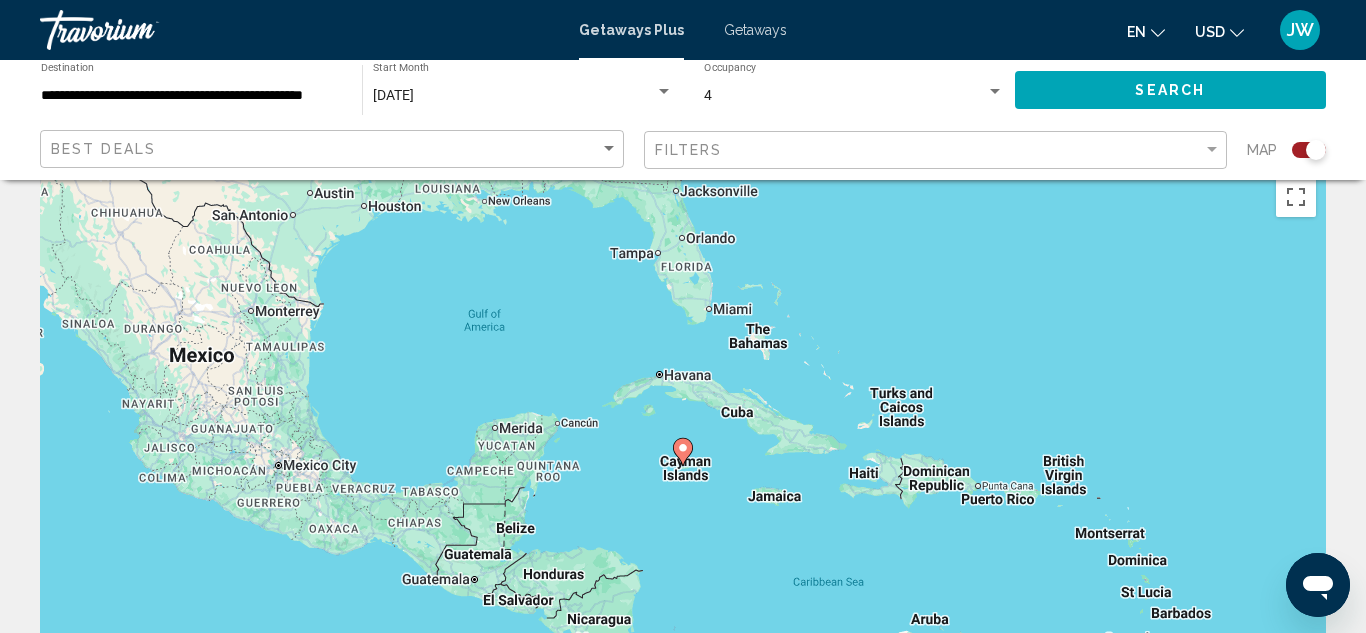scroll, scrollTop: 0, scrollLeft: 0, axis: both 